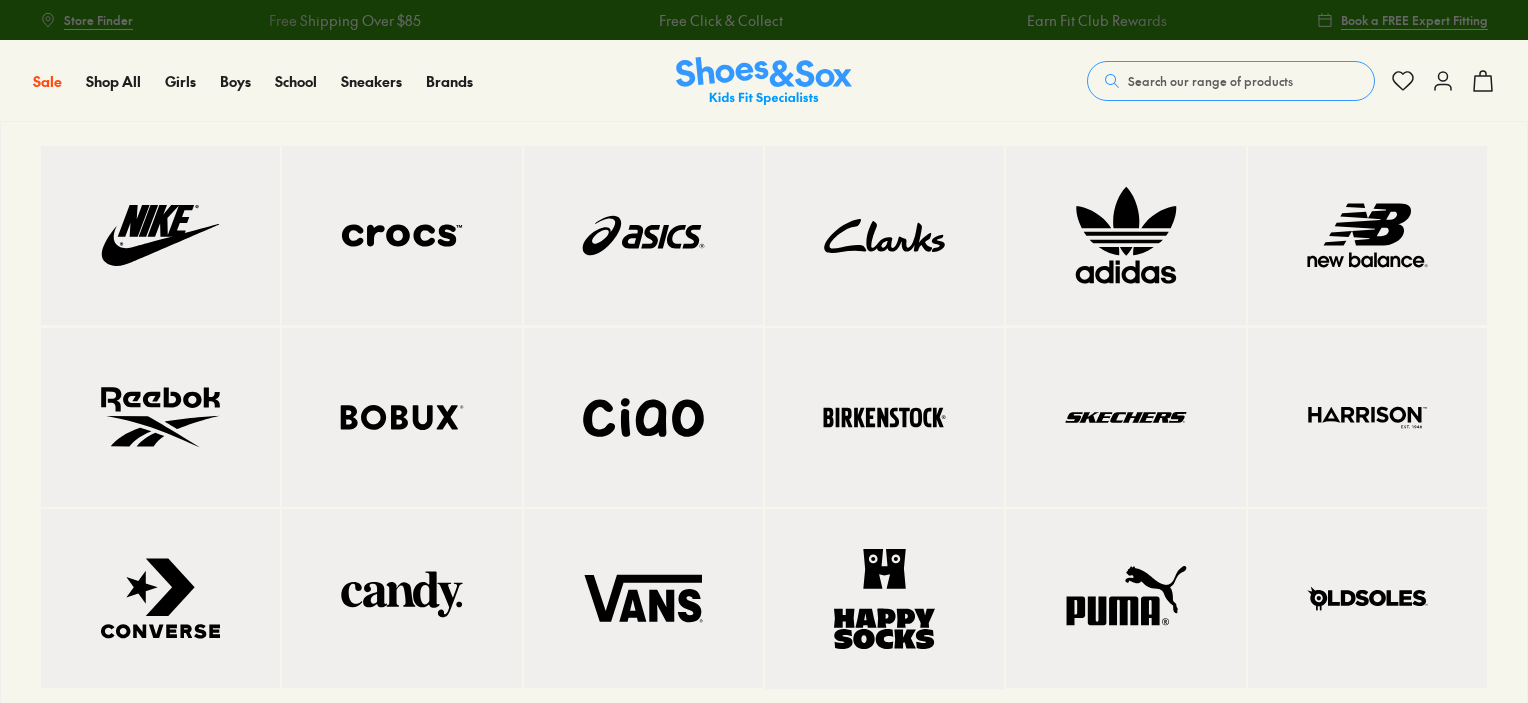 scroll, scrollTop: 0, scrollLeft: 0, axis: both 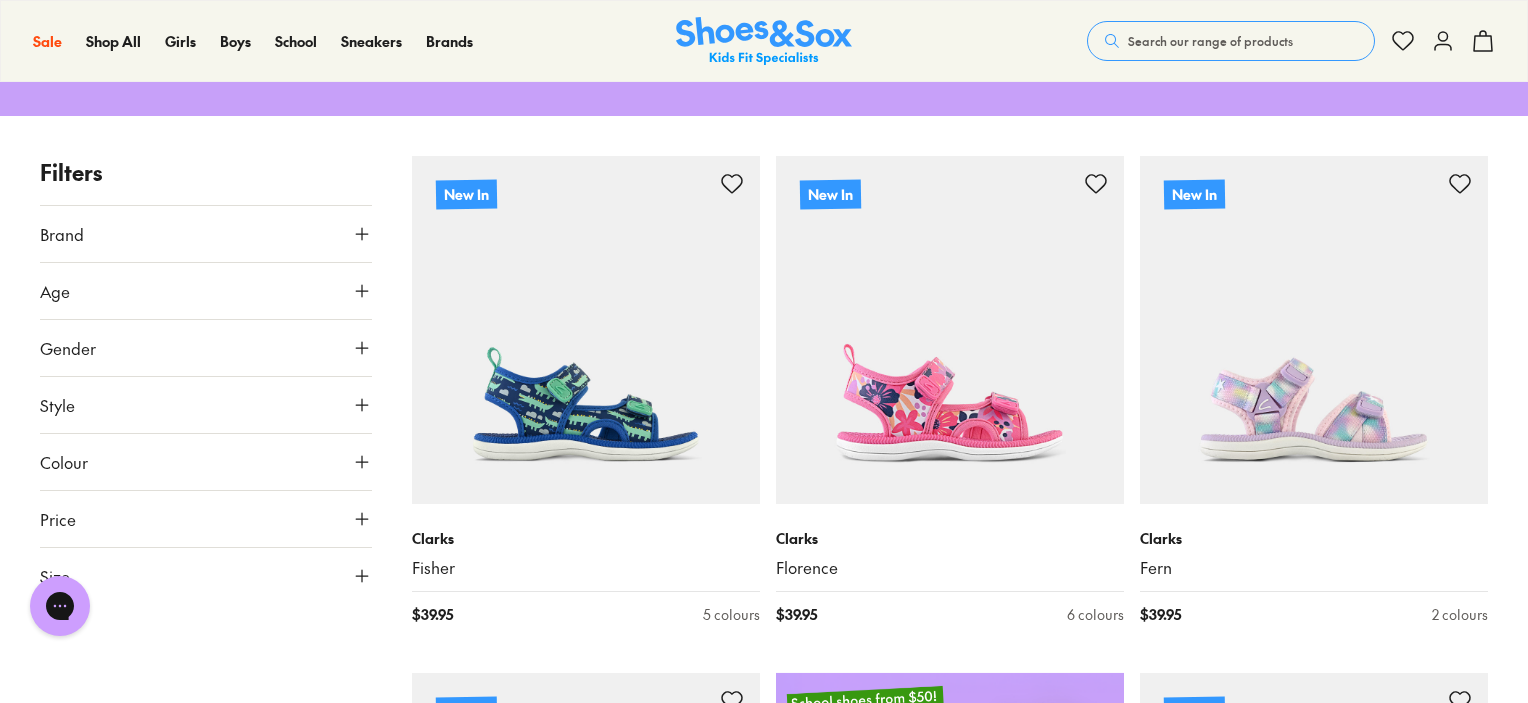 type on "***" 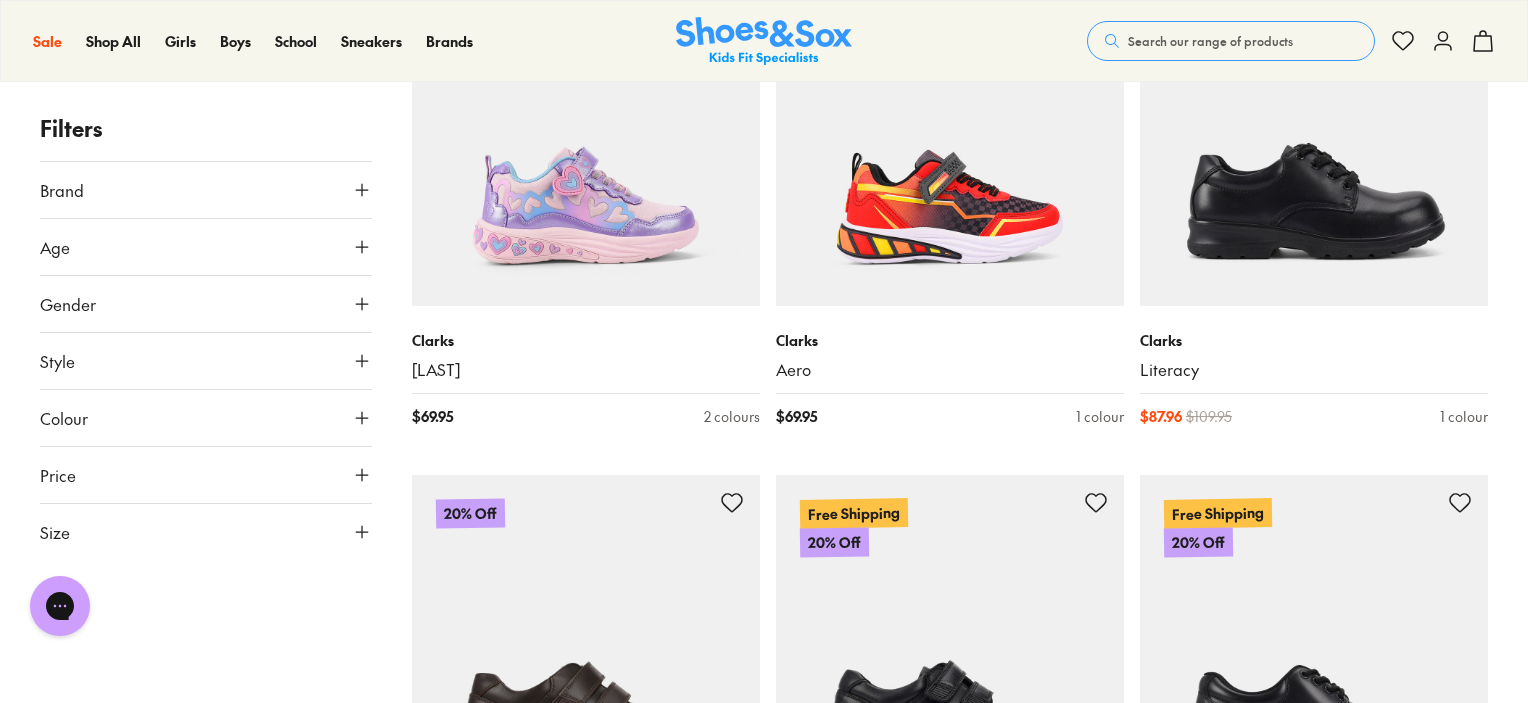 scroll, scrollTop: 4100, scrollLeft: 0, axis: vertical 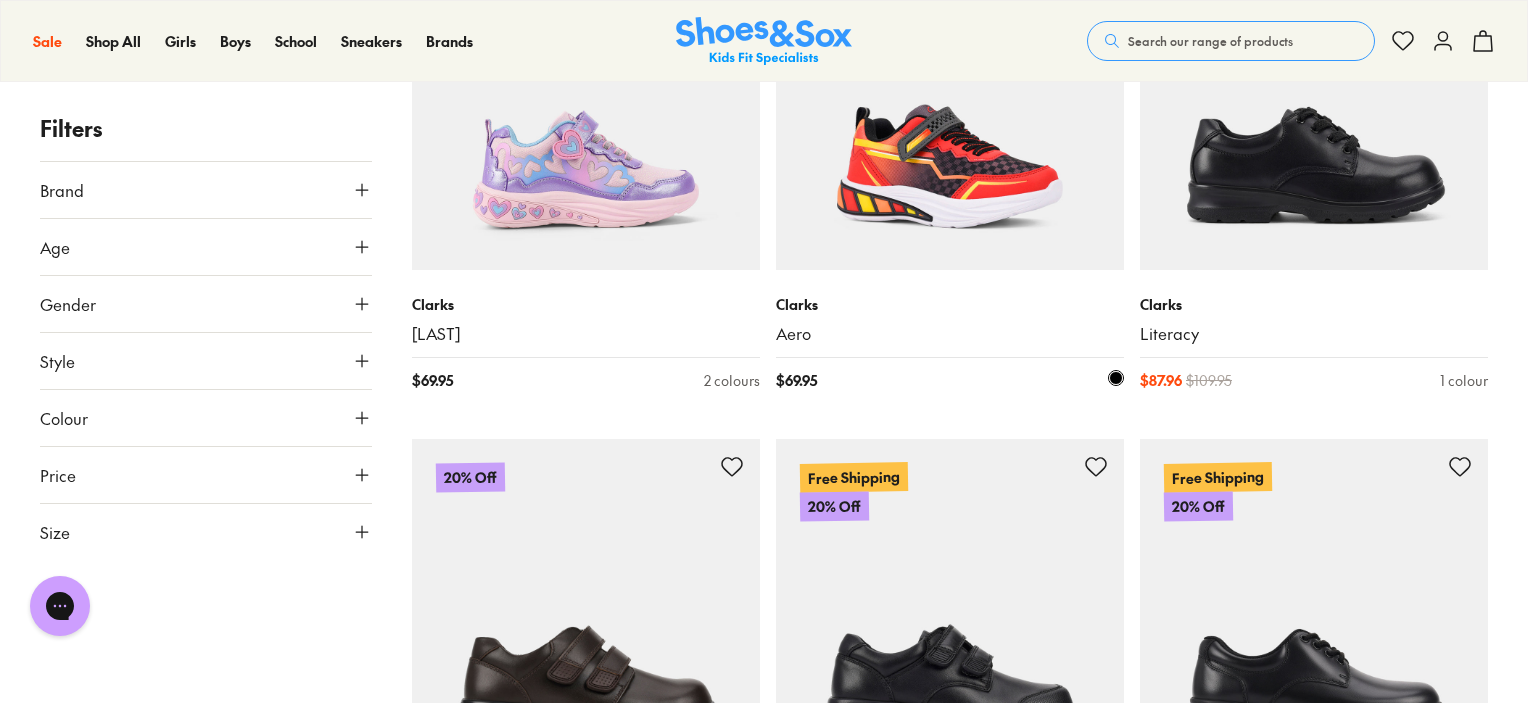 click at bounding box center [950, 96] 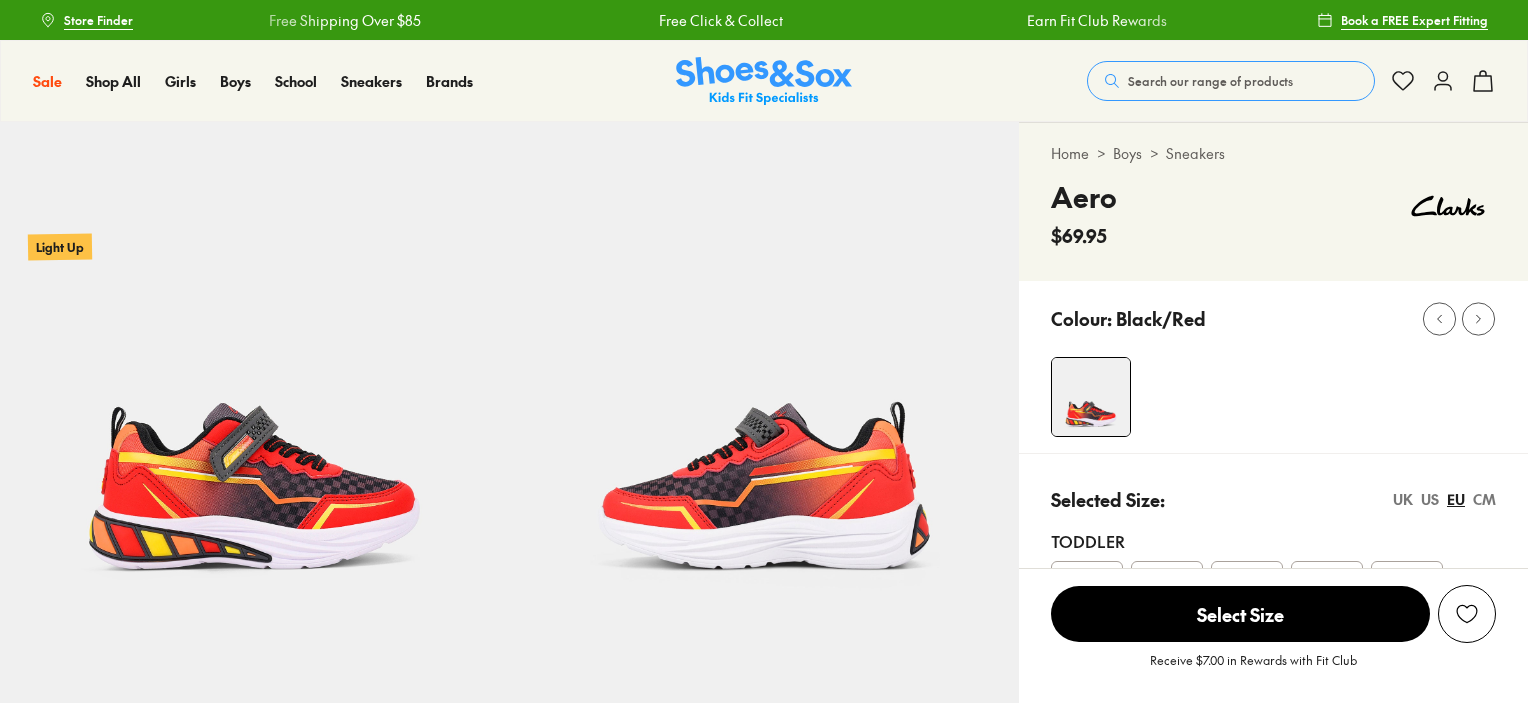 scroll, scrollTop: 0, scrollLeft: 0, axis: both 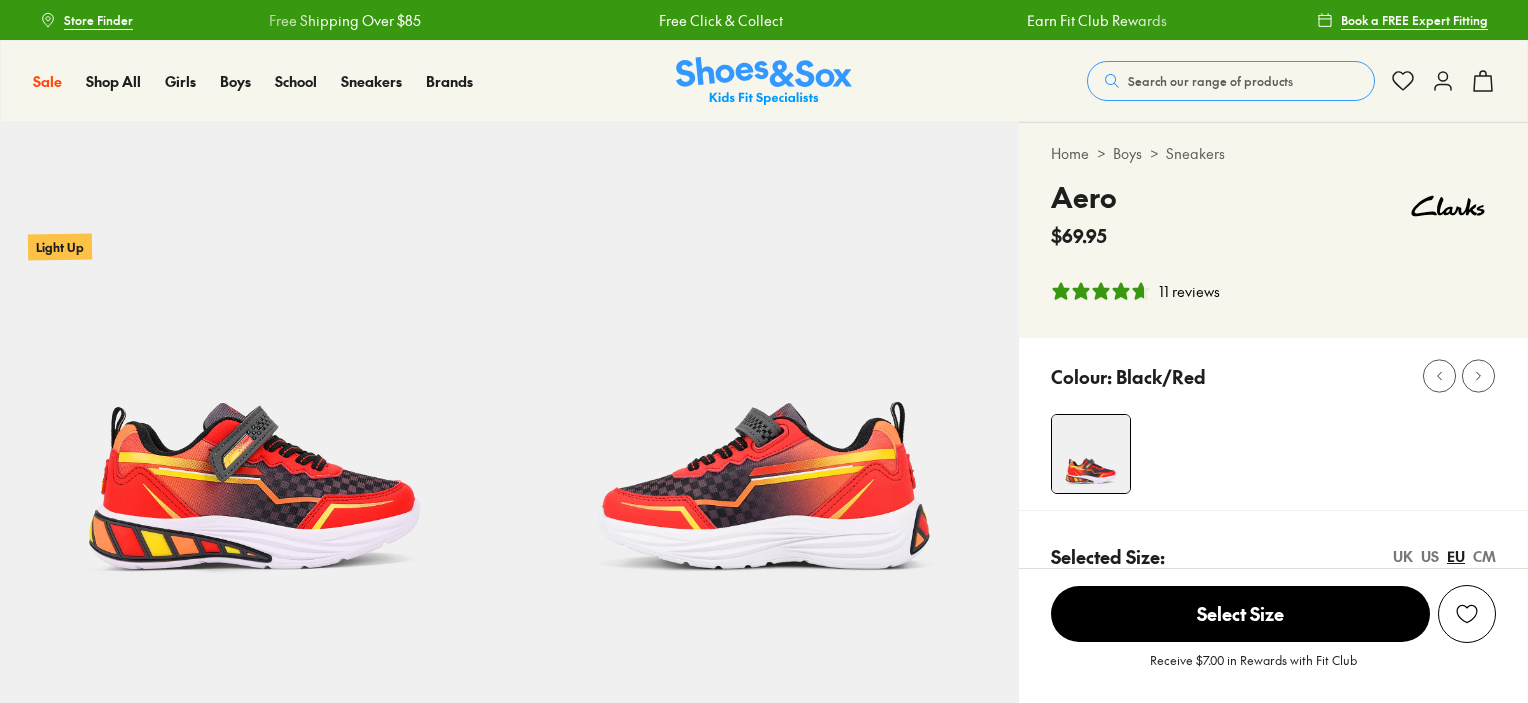select on "*" 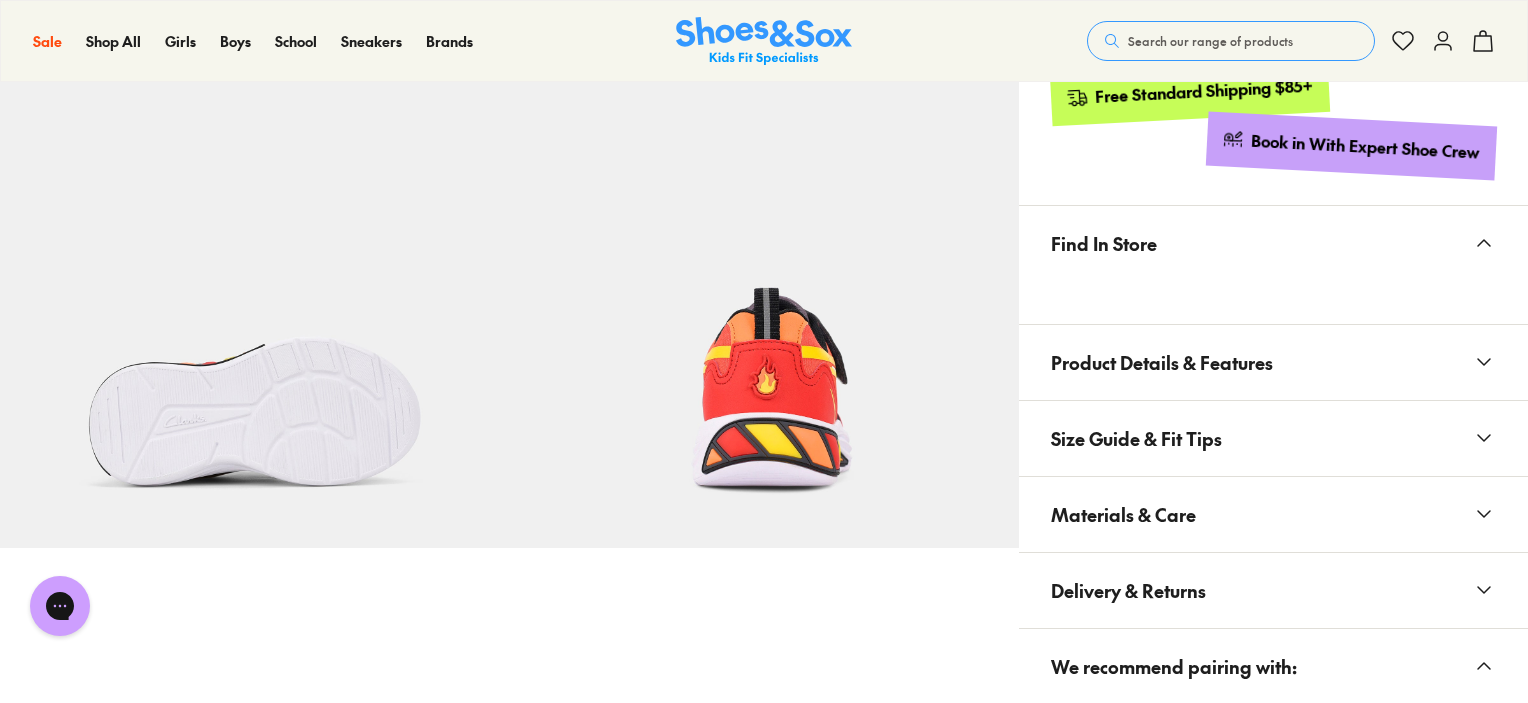 scroll, scrollTop: 1200, scrollLeft: 0, axis: vertical 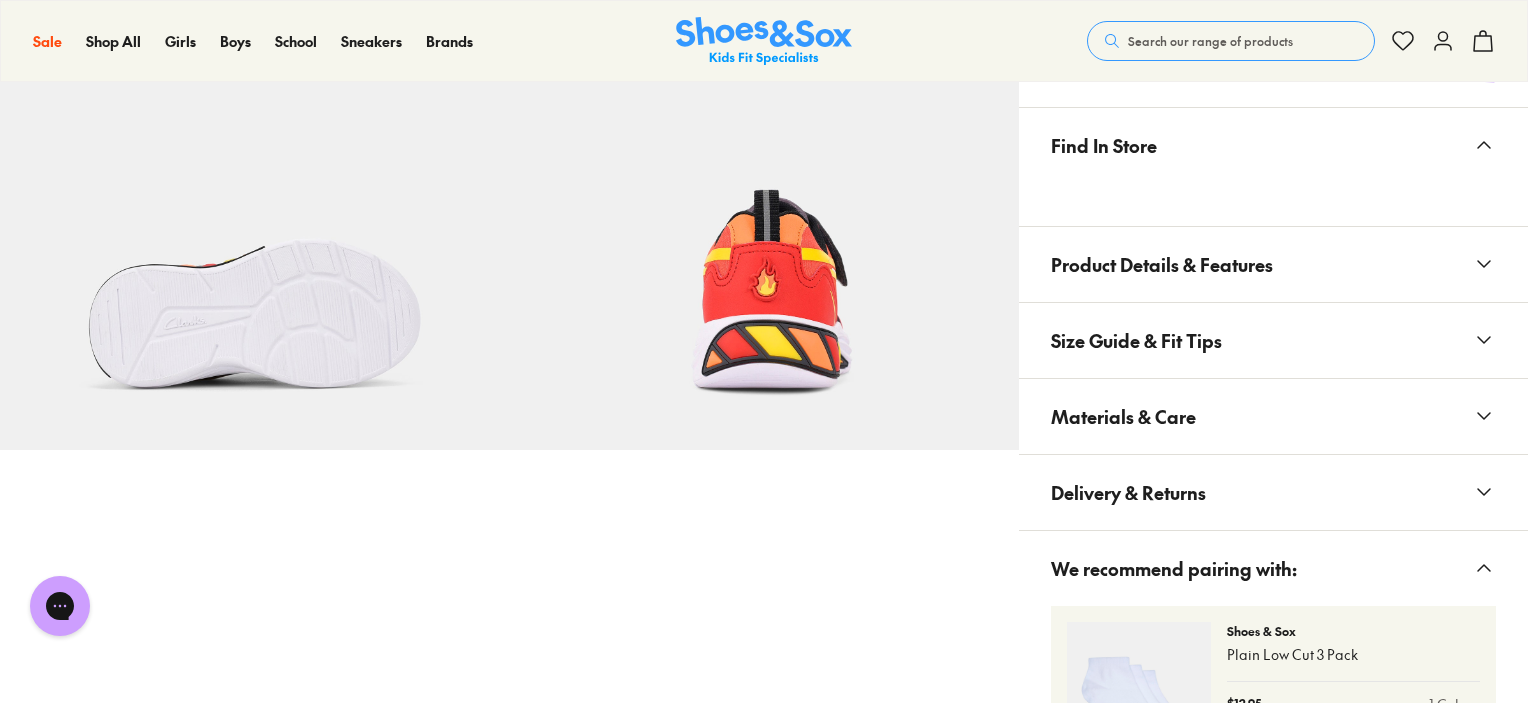 click on "Materials & Care" at bounding box center (1273, 416) 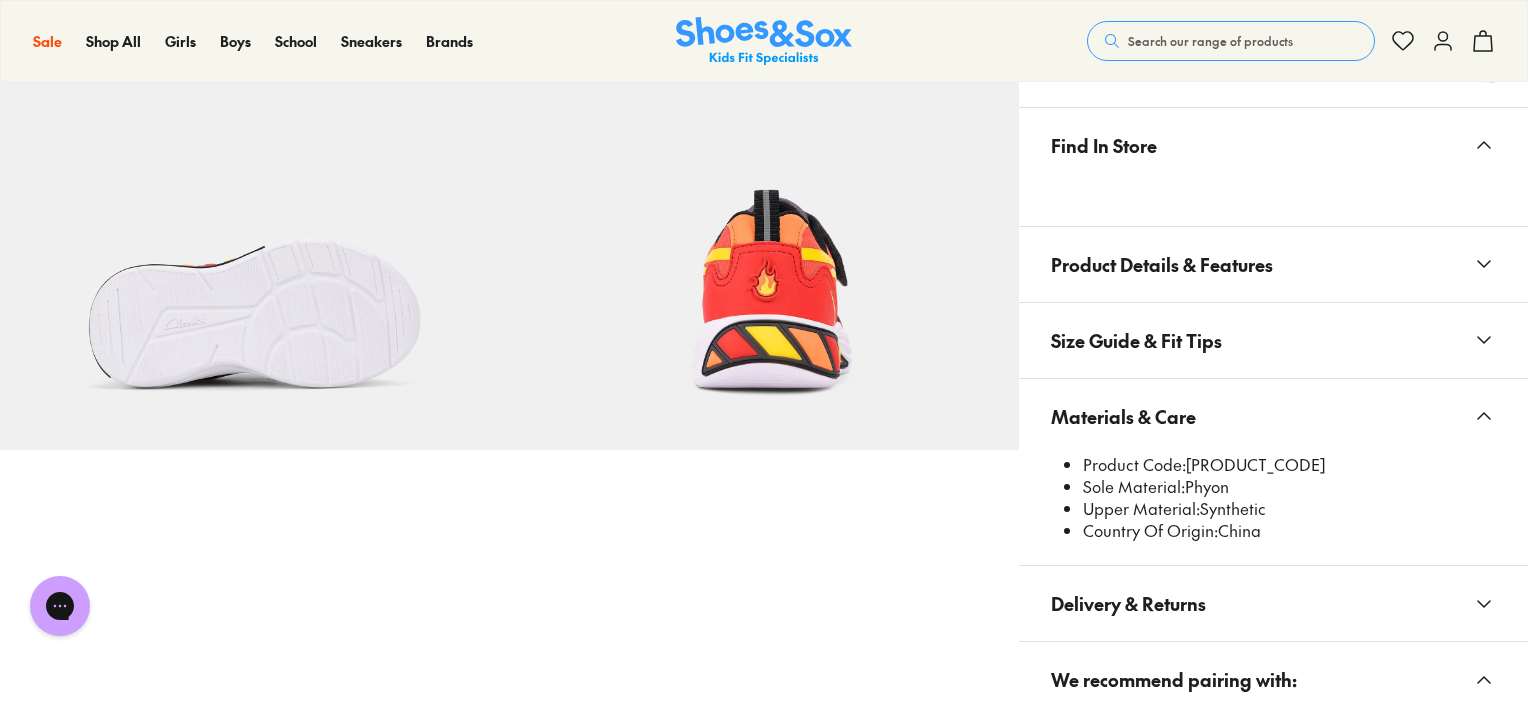 click on "Product Details & Features" at bounding box center (1162, 264) 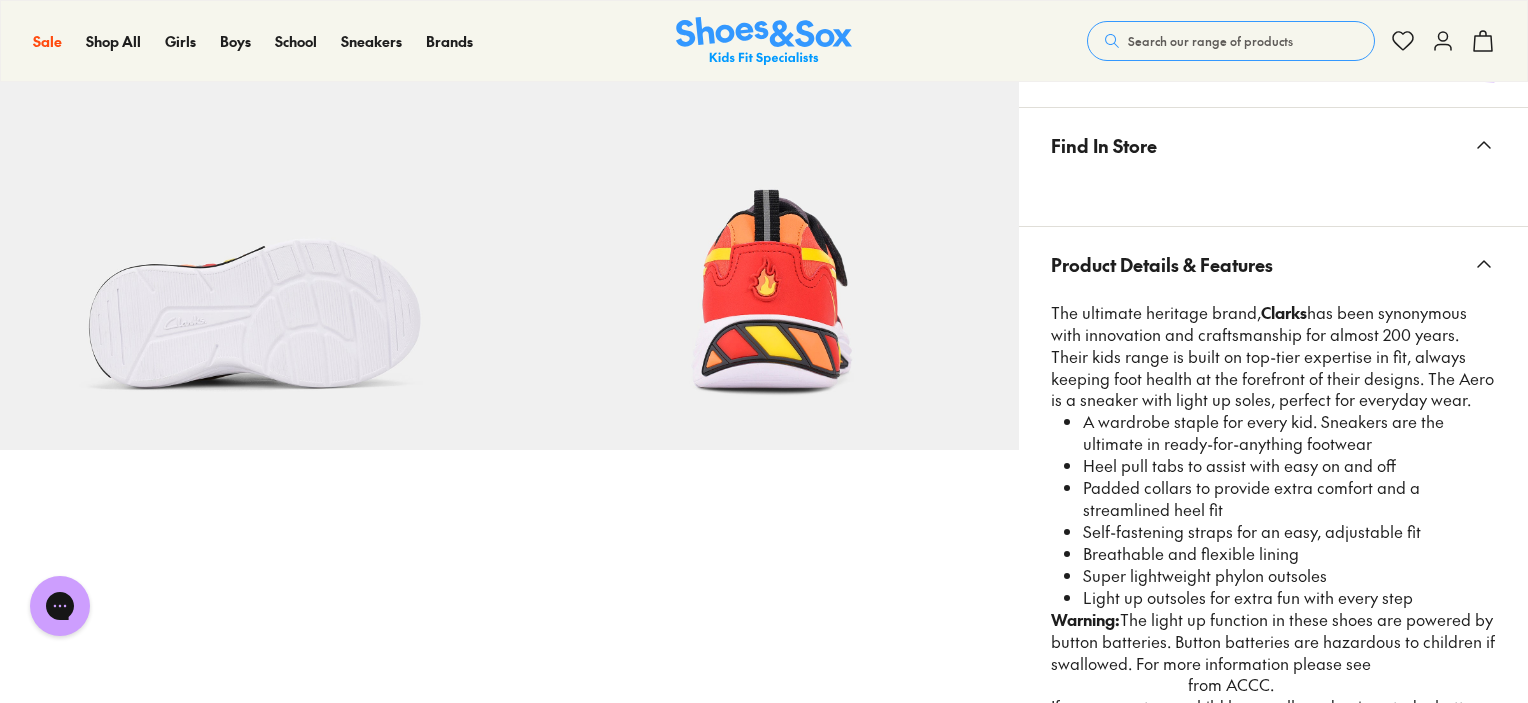 click on "Product Details & Features" at bounding box center (1162, 264) 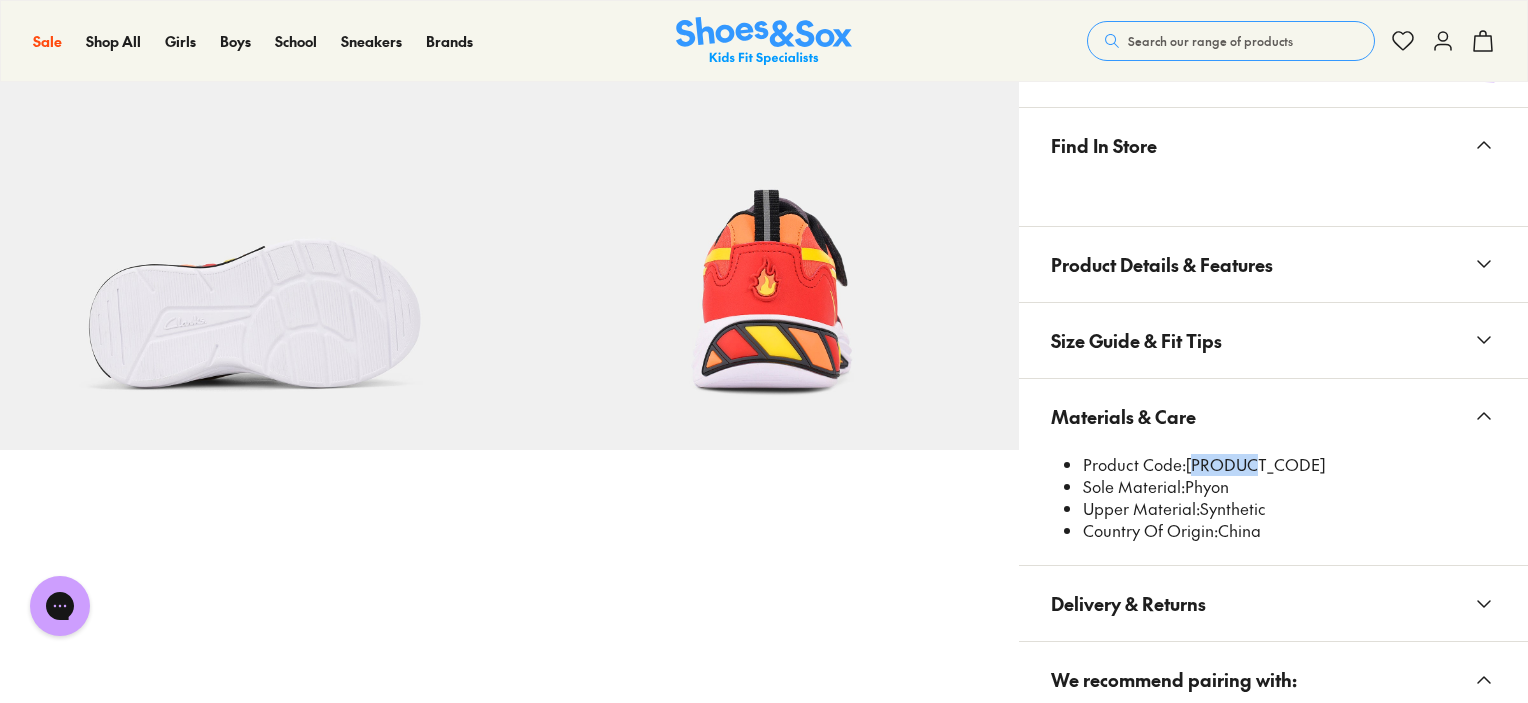 drag, startPoint x: 1191, startPoint y: 463, endPoint x: 1235, endPoint y: 458, distance: 44.28318 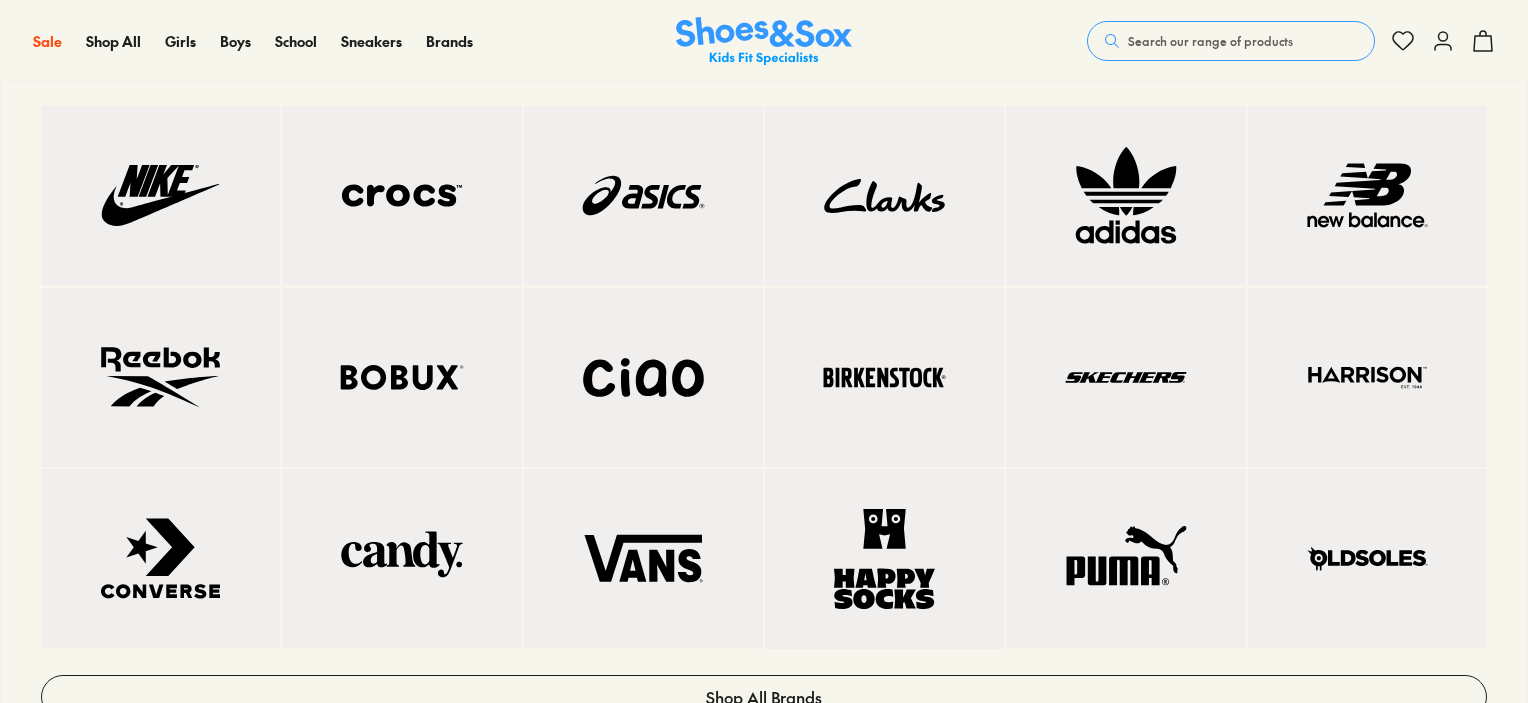 click at bounding box center (884, 196) 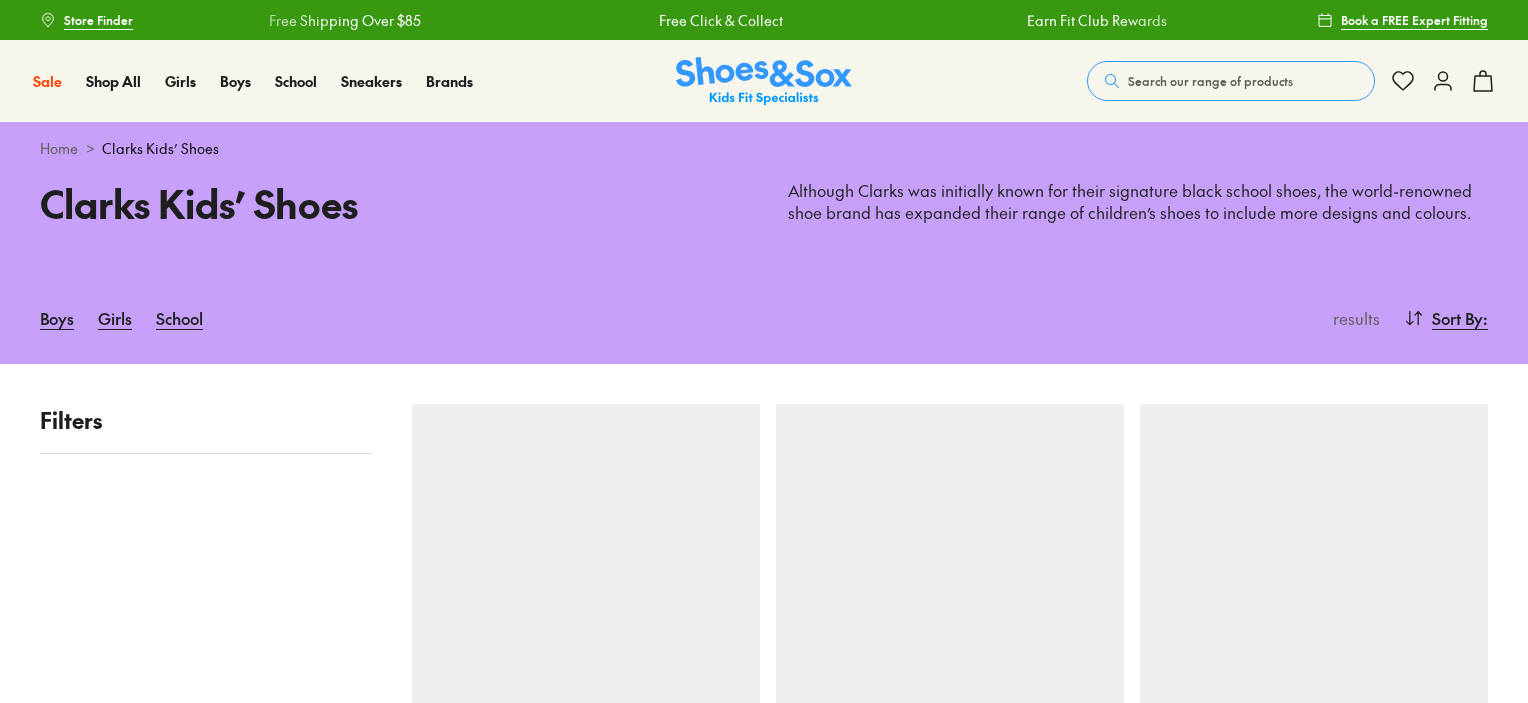 click on "Search our range of products" at bounding box center (1210, 81) 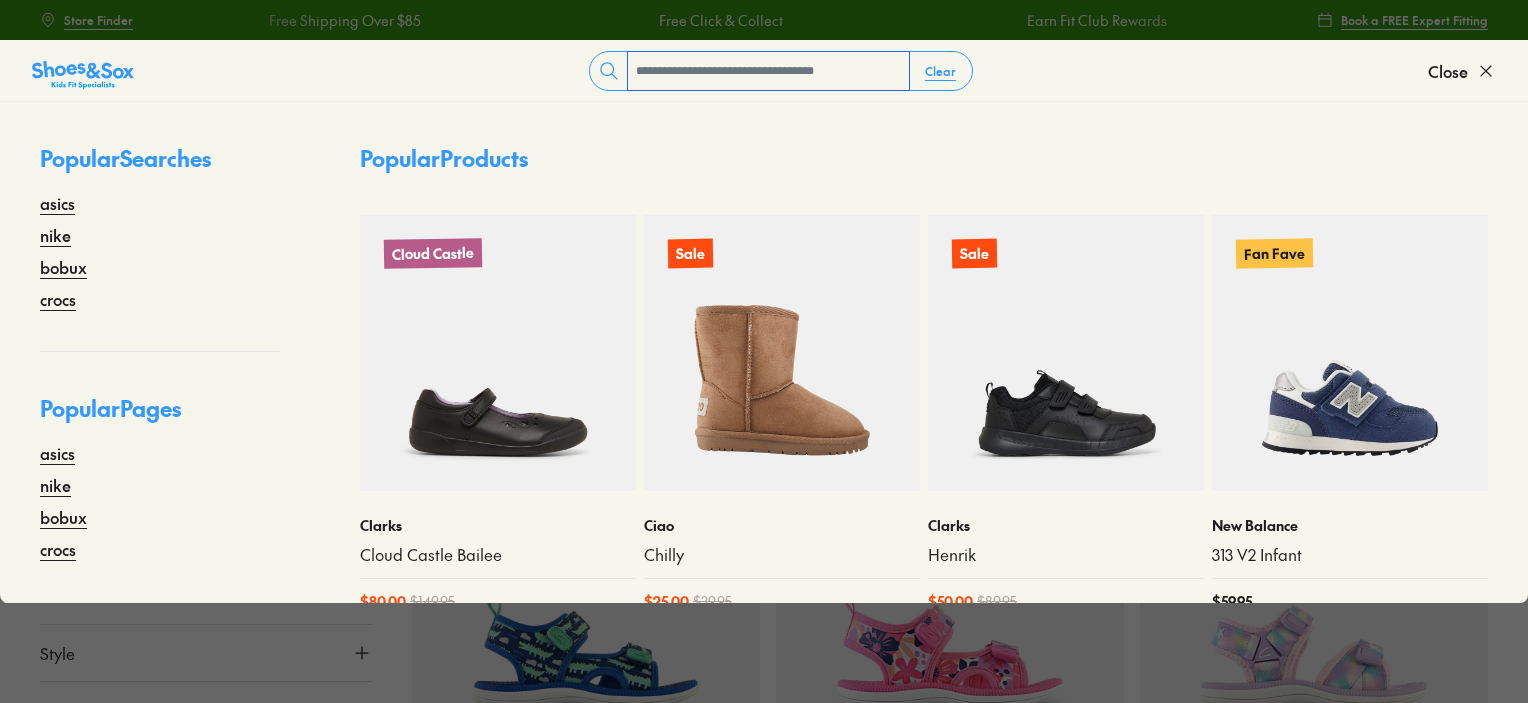 type on "***" 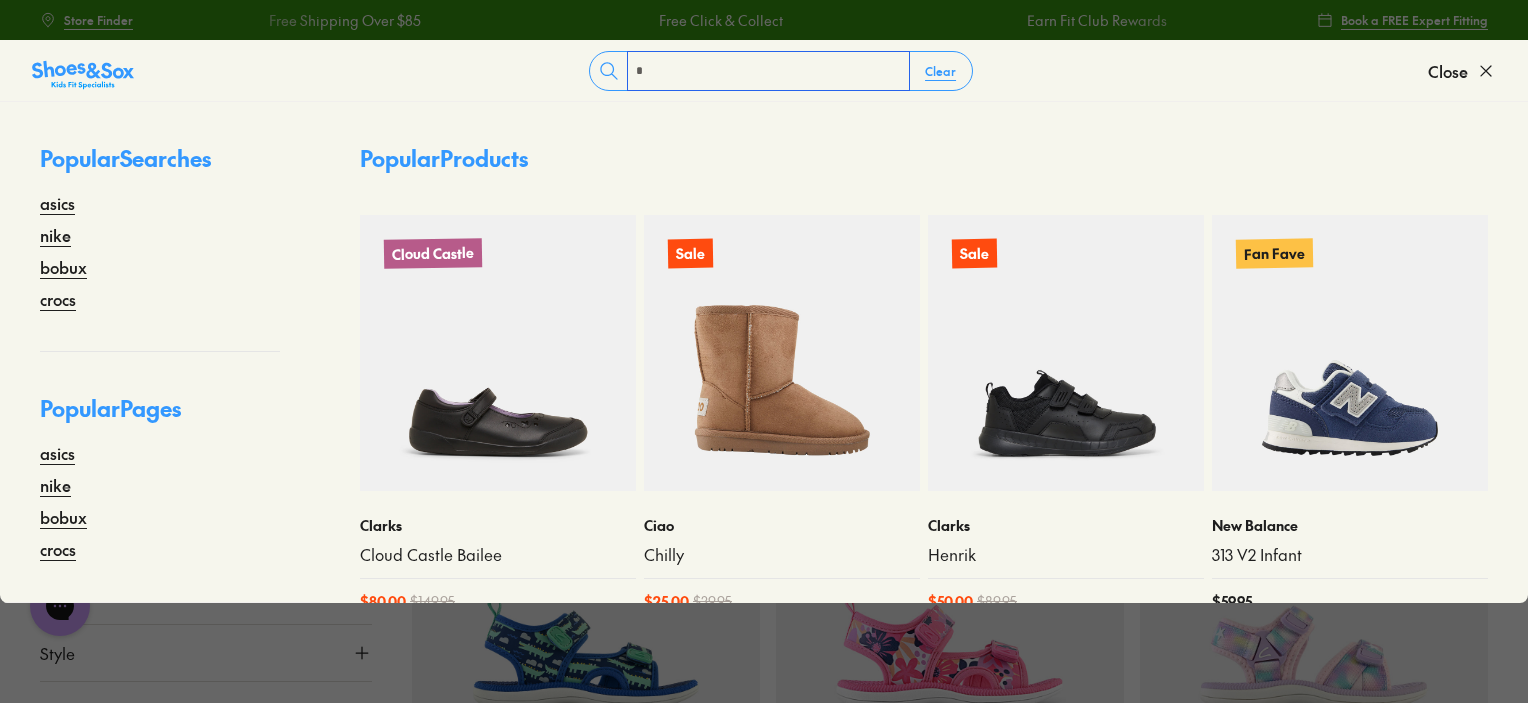 scroll, scrollTop: 0, scrollLeft: 0, axis: both 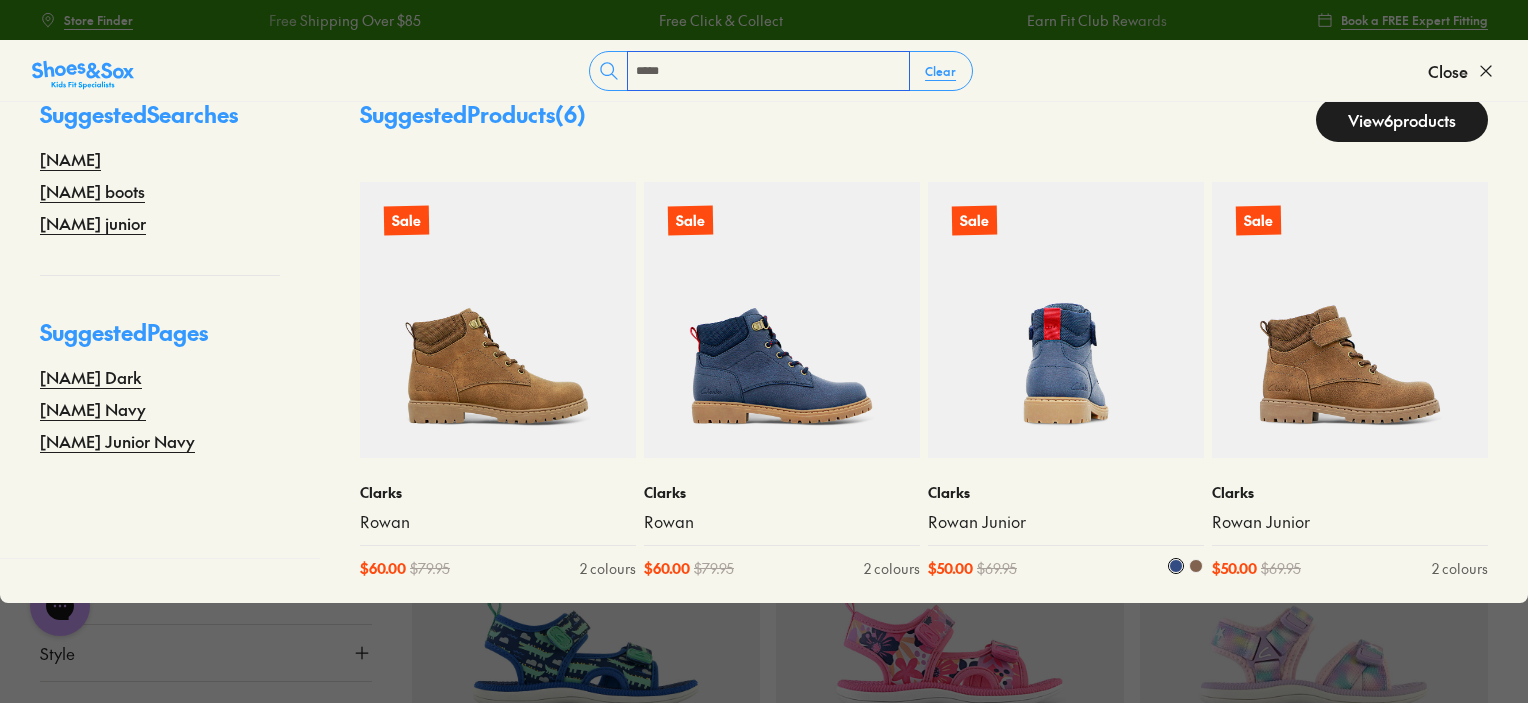 type on "*****" 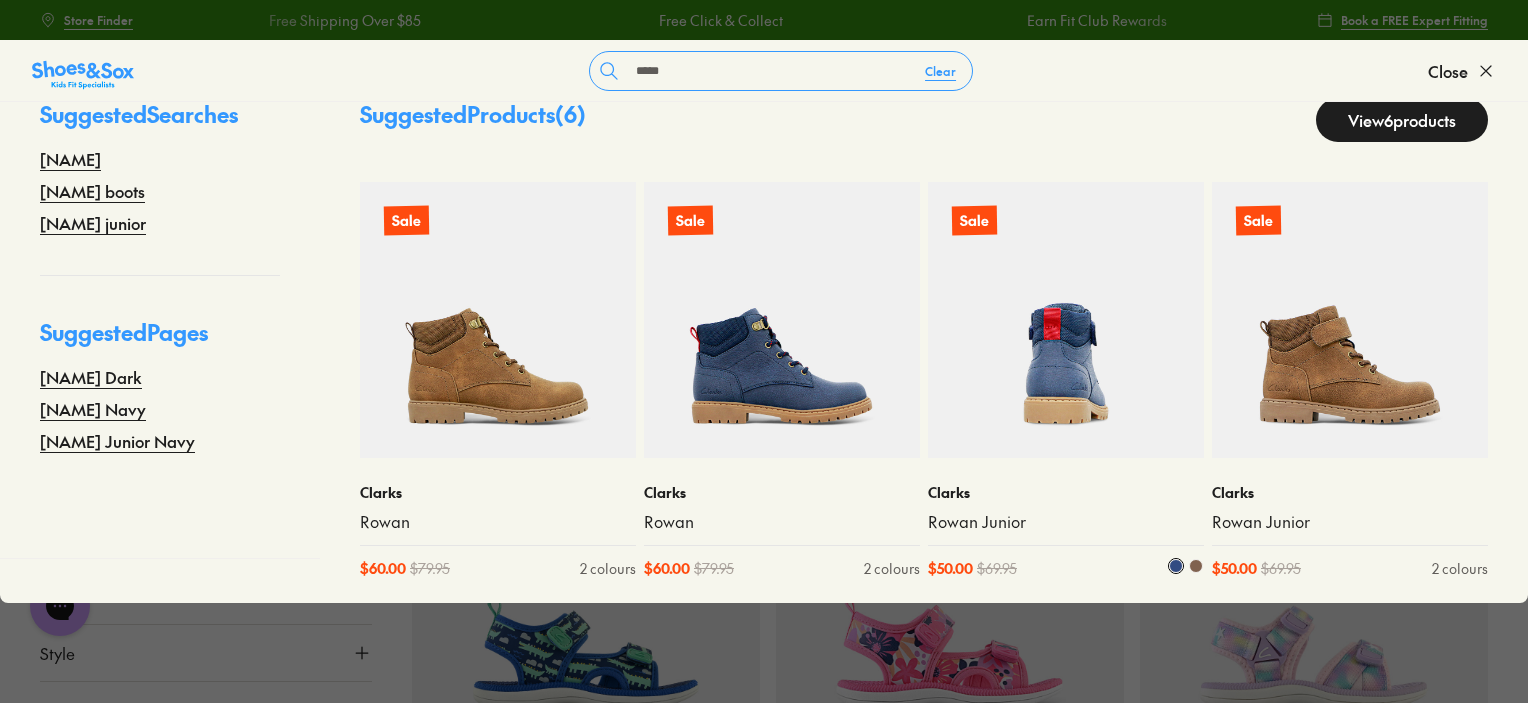 click at bounding box center (1066, 320) 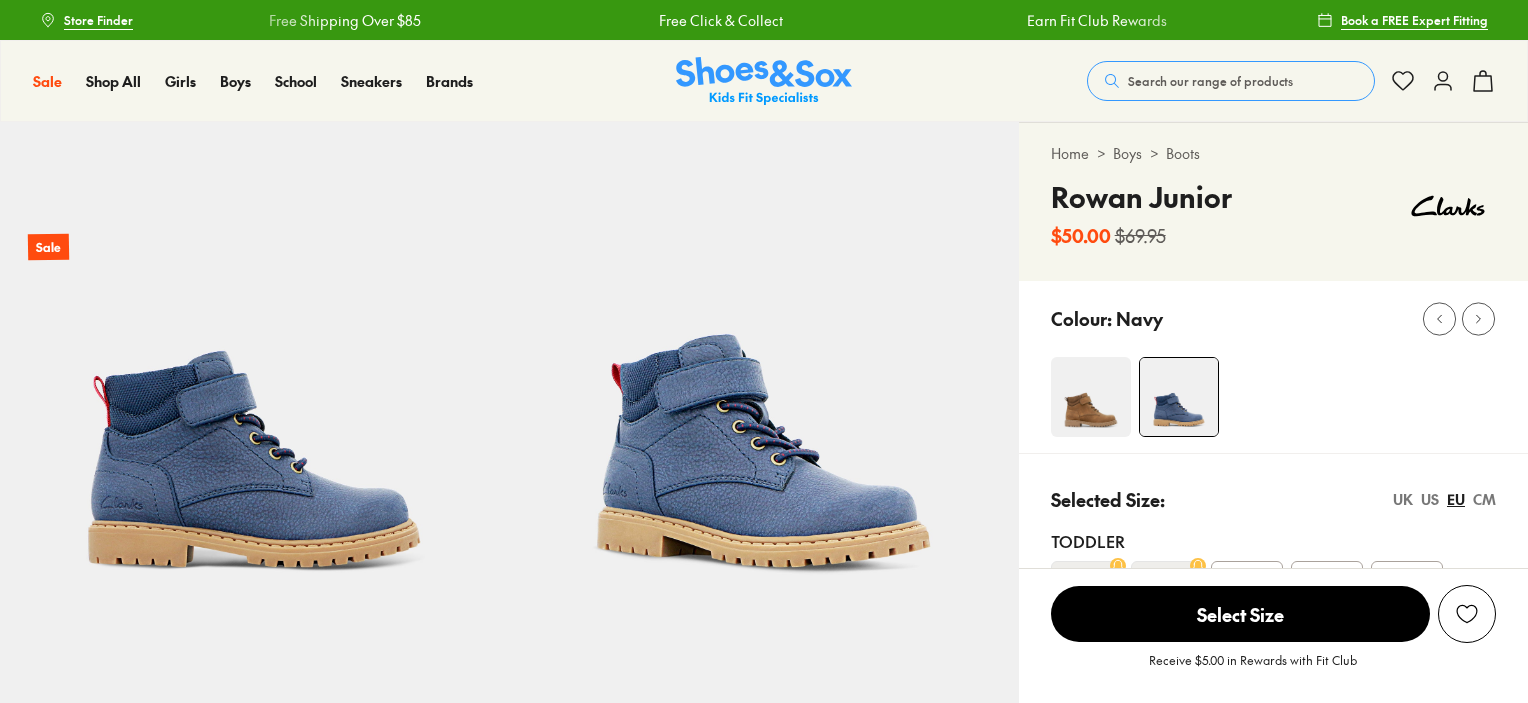 scroll, scrollTop: 0, scrollLeft: 0, axis: both 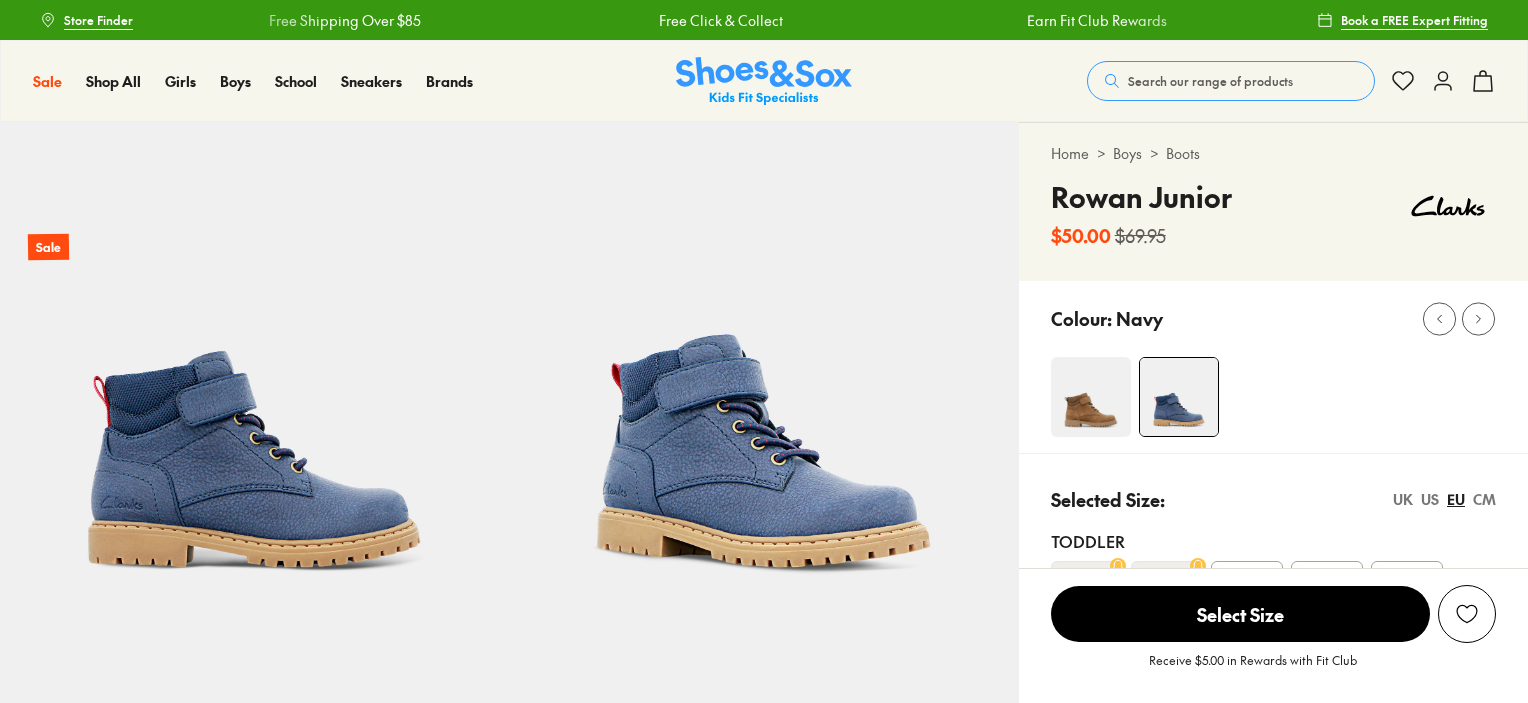 select on "*" 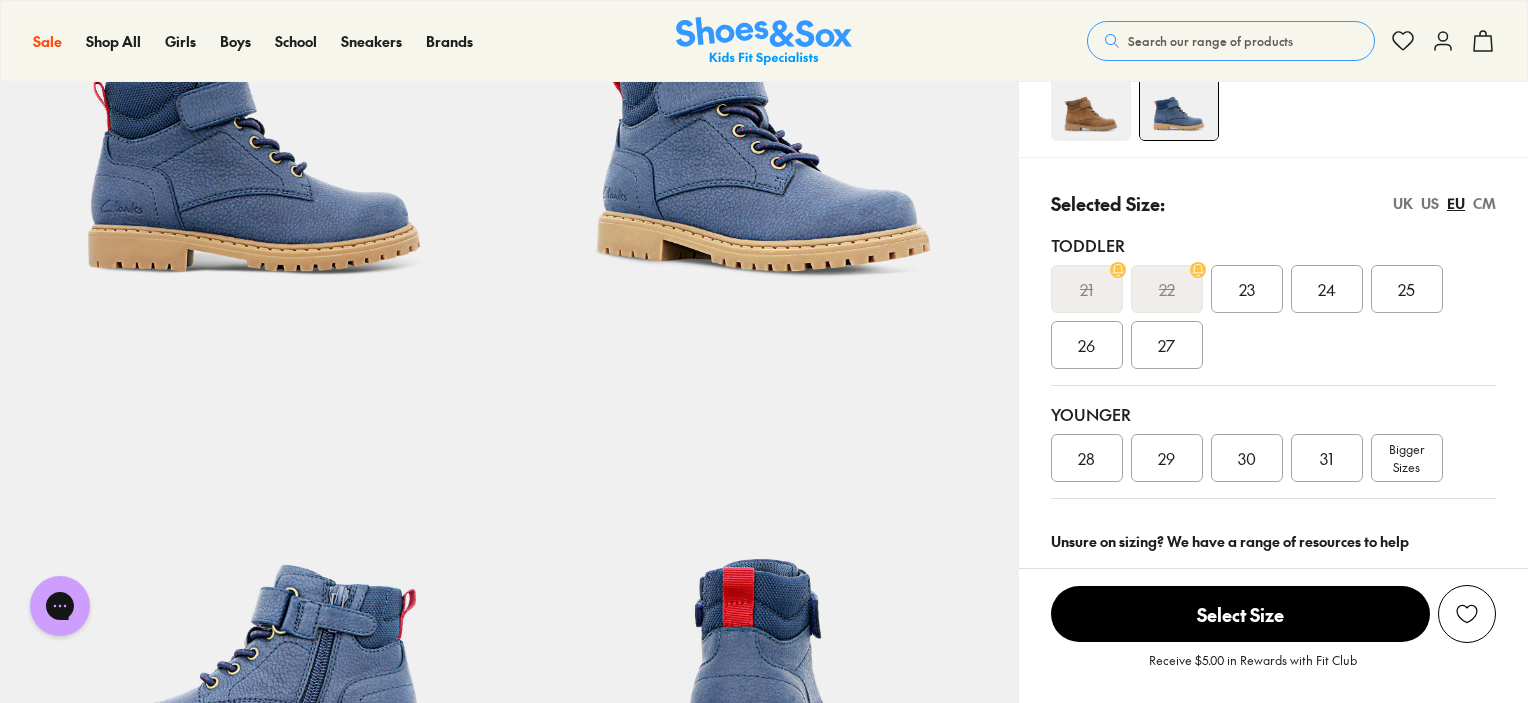 scroll, scrollTop: 300, scrollLeft: 0, axis: vertical 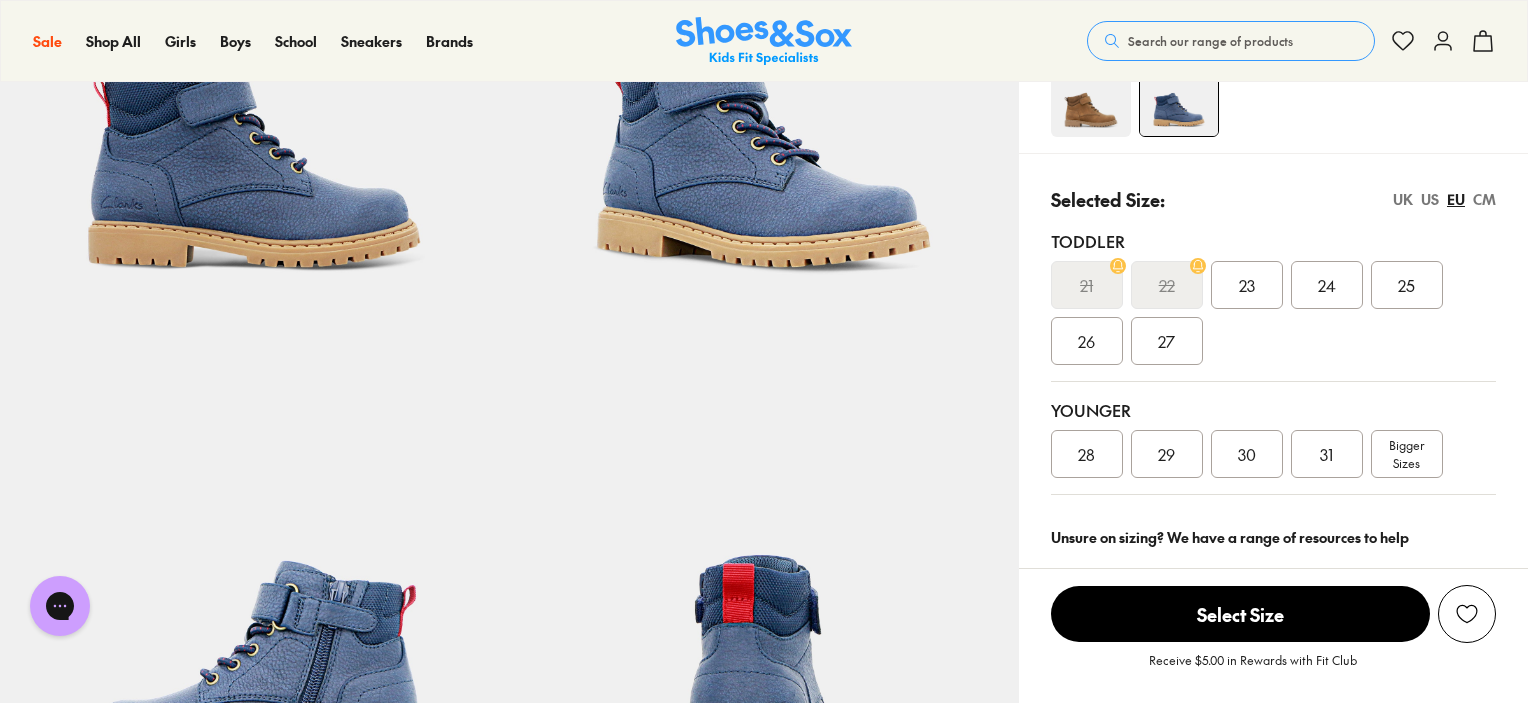 click on "26" at bounding box center [1086, 341] 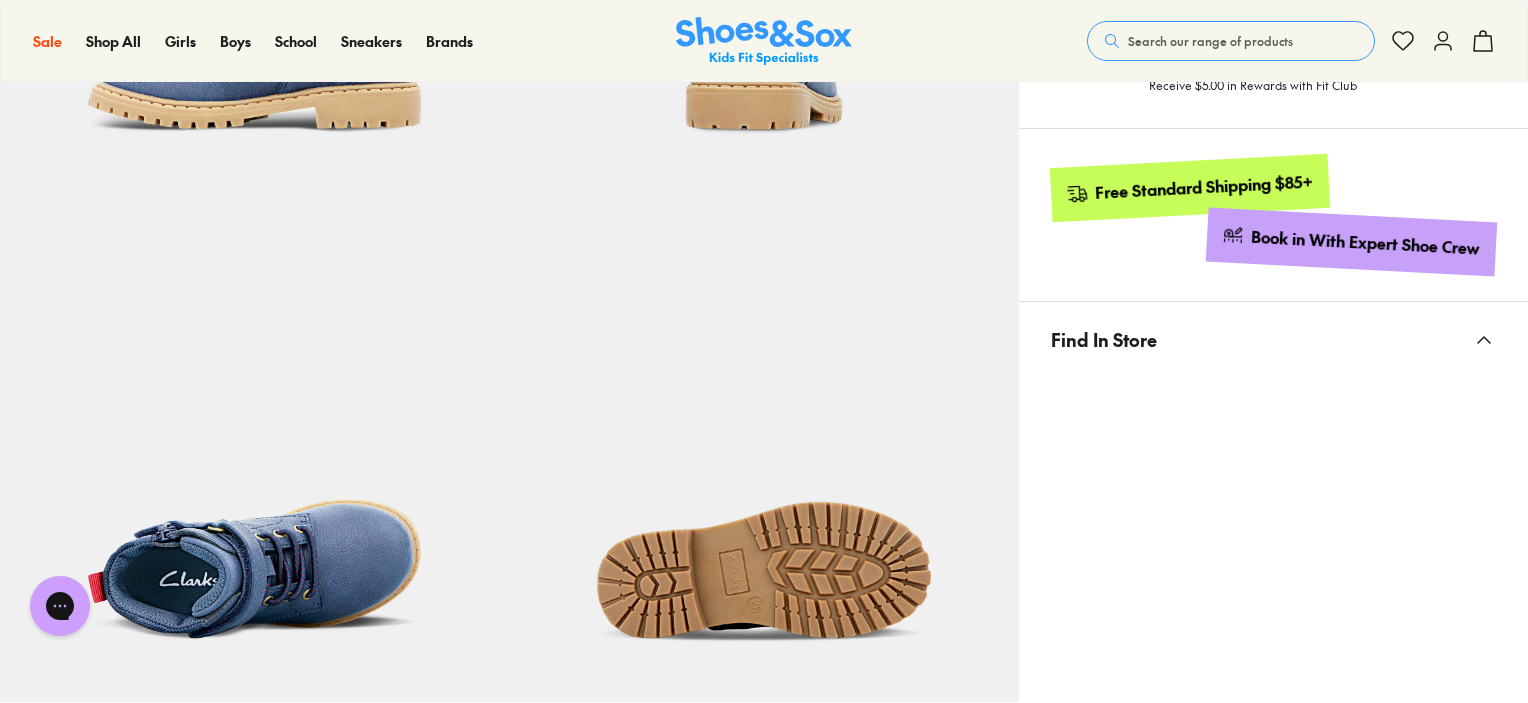 scroll, scrollTop: 1300, scrollLeft: 0, axis: vertical 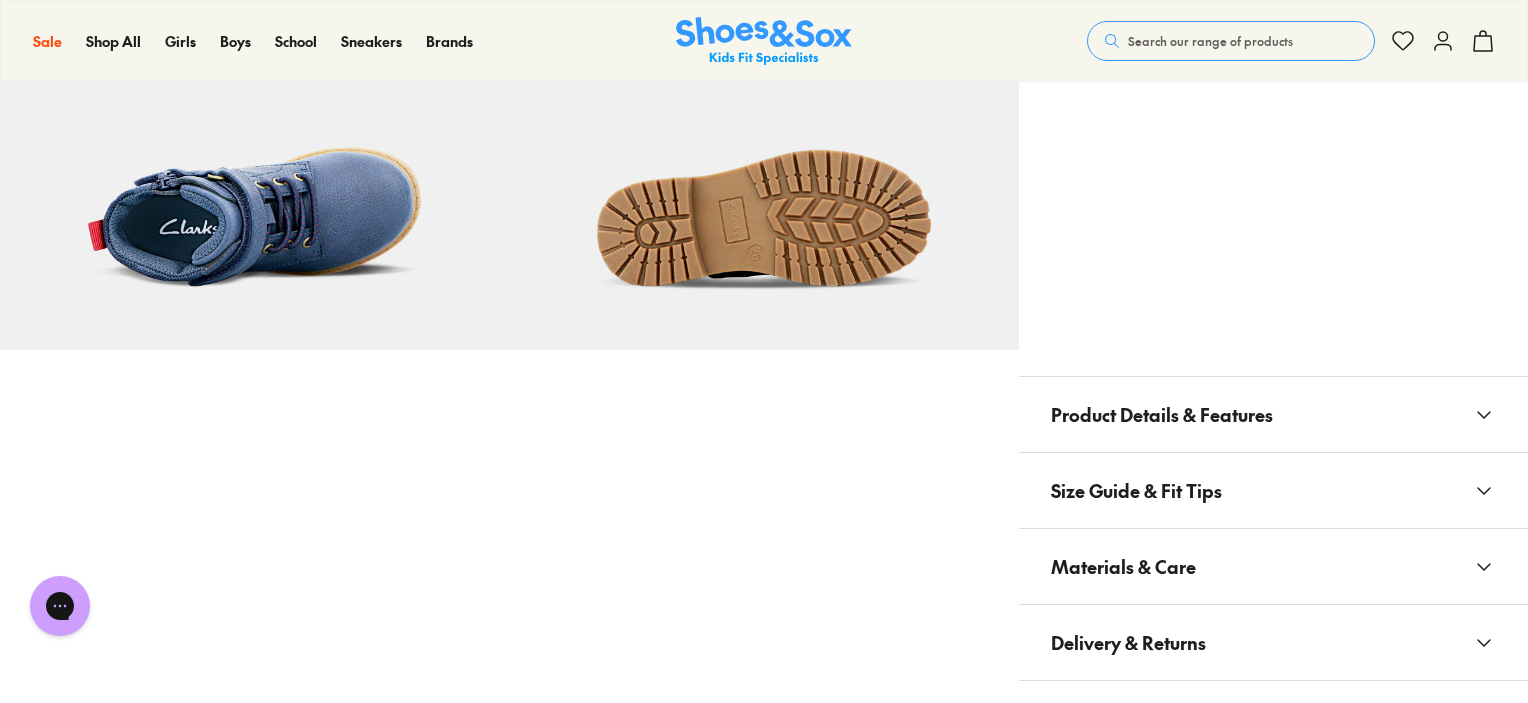 click on "Product Details & Features" at bounding box center [1162, 414] 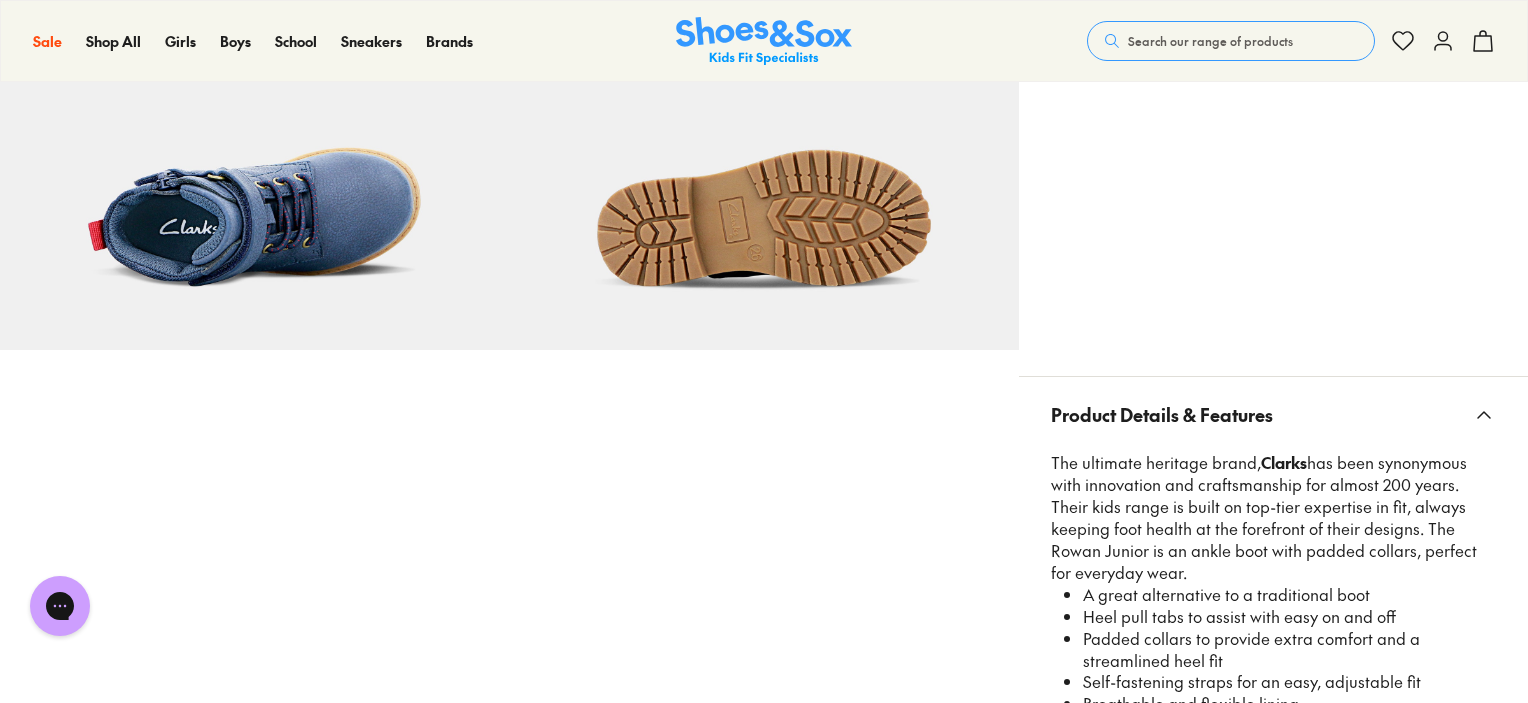 click on "Product Details & Features" at bounding box center (1162, 414) 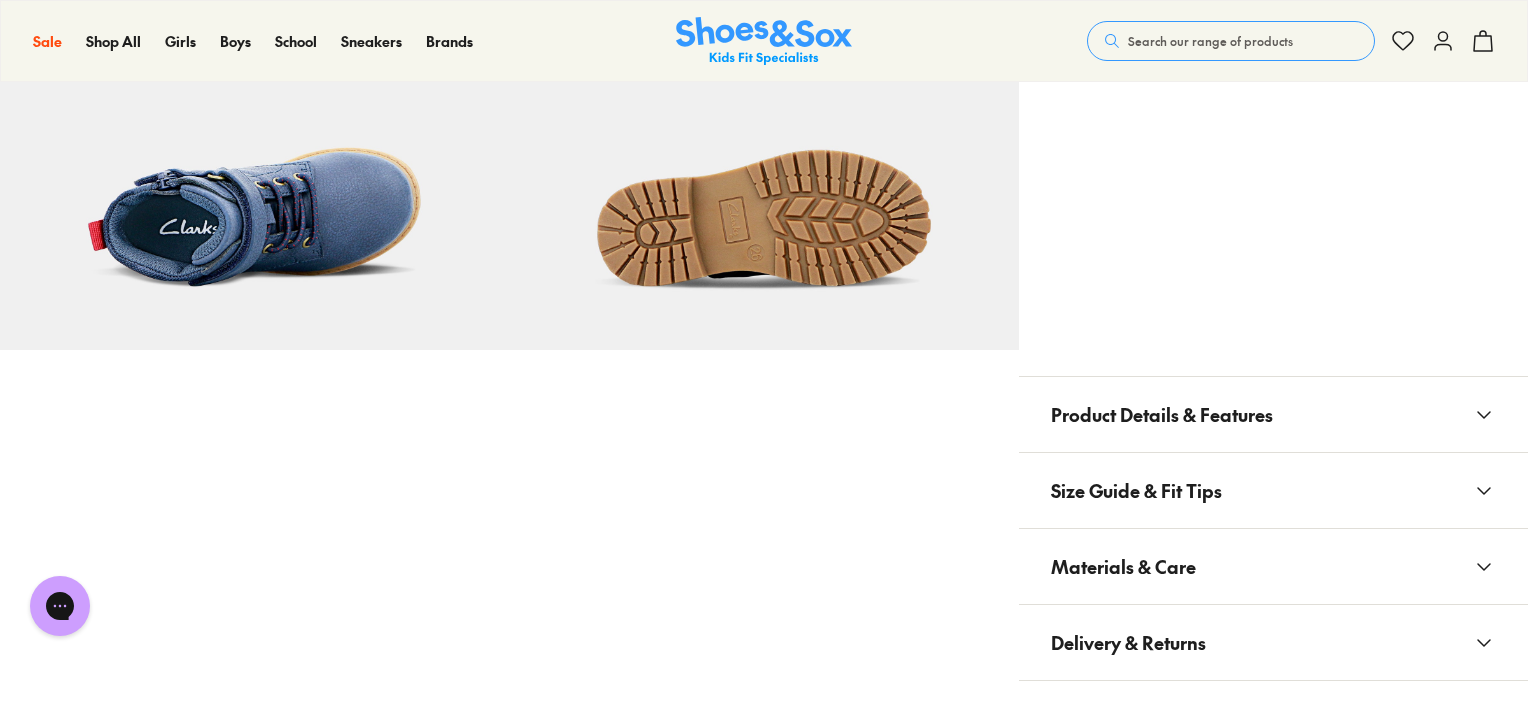 click on "Size Guide & Fit Tips" at bounding box center (1273, 490) 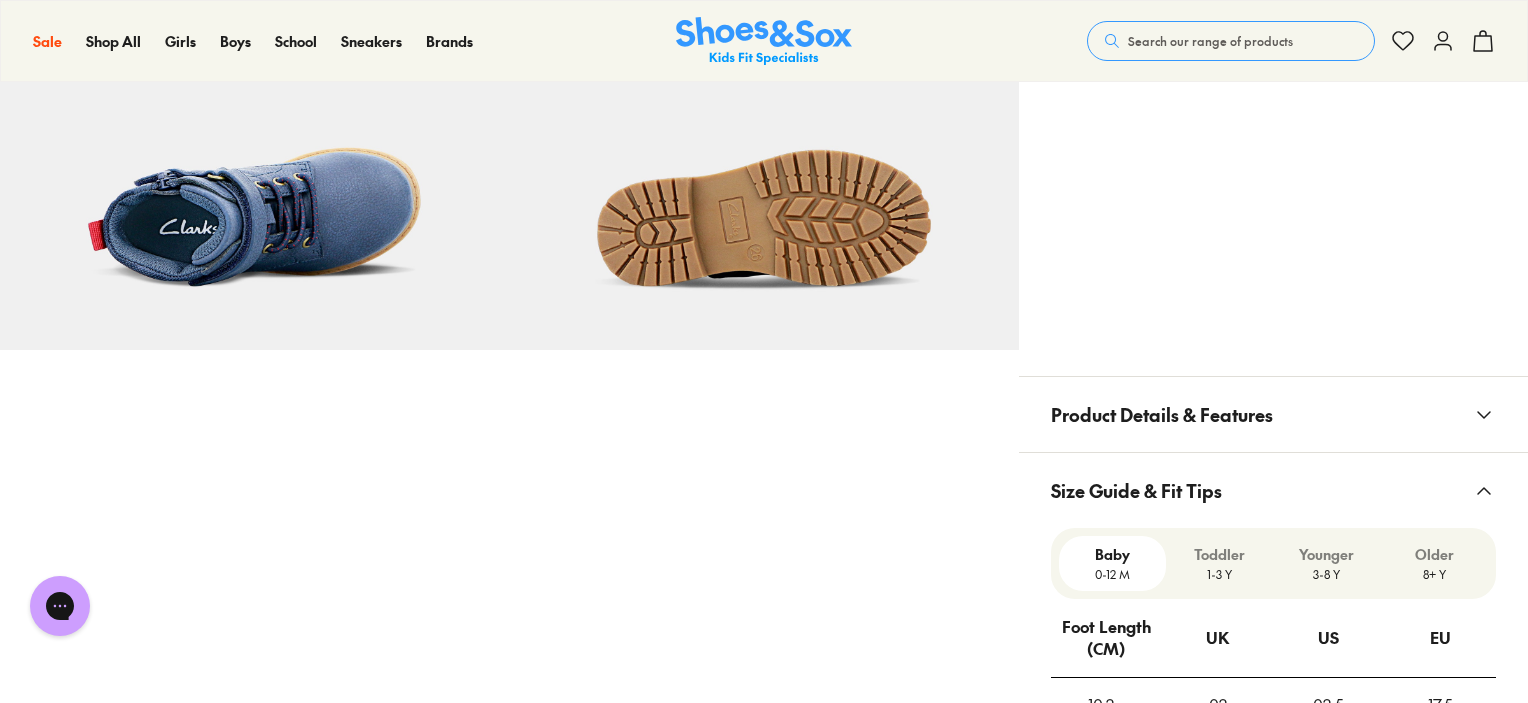 click on "Size Guide & Fit Tips" at bounding box center (1273, 490) 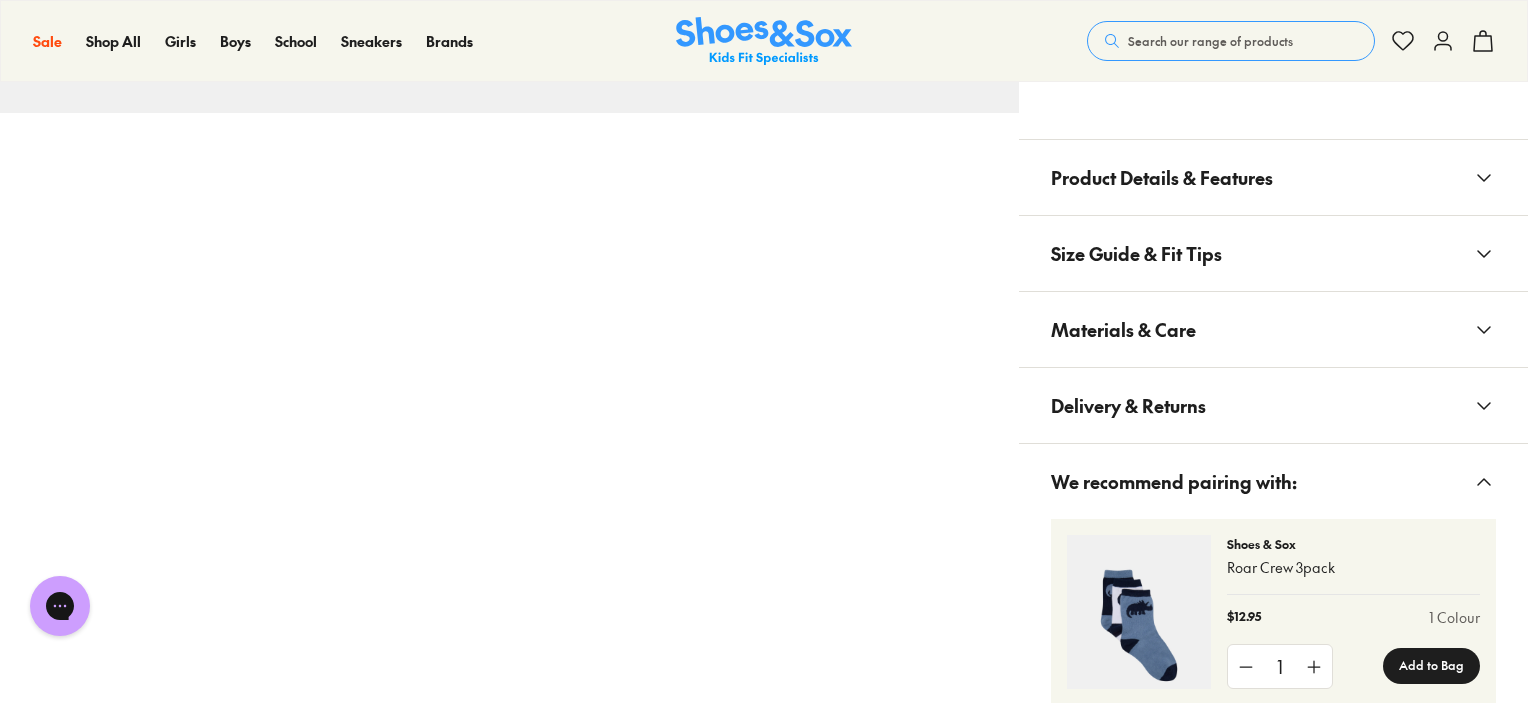 scroll, scrollTop: 1600, scrollLeft: 0, axis: vertical 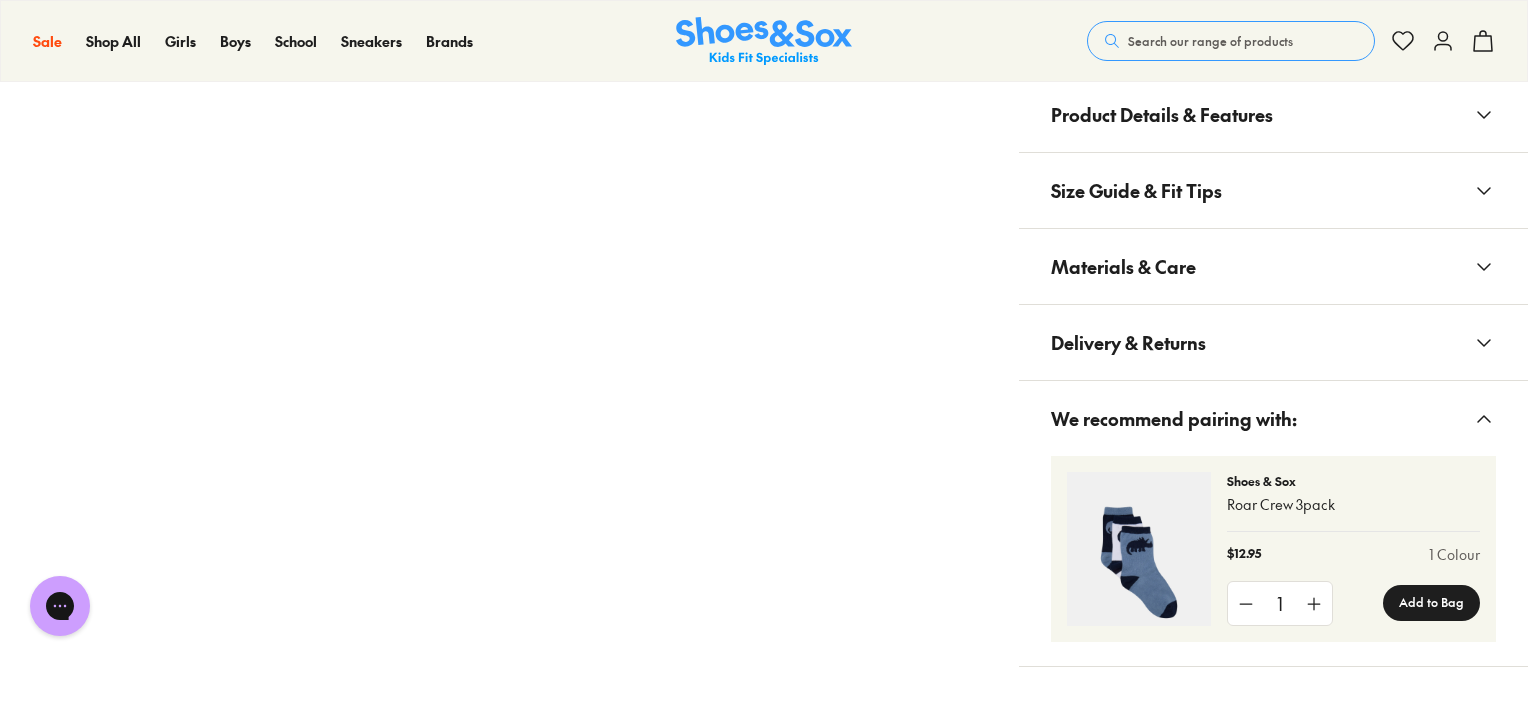click on "Materials & Care" at bounding box center [1123, 266] 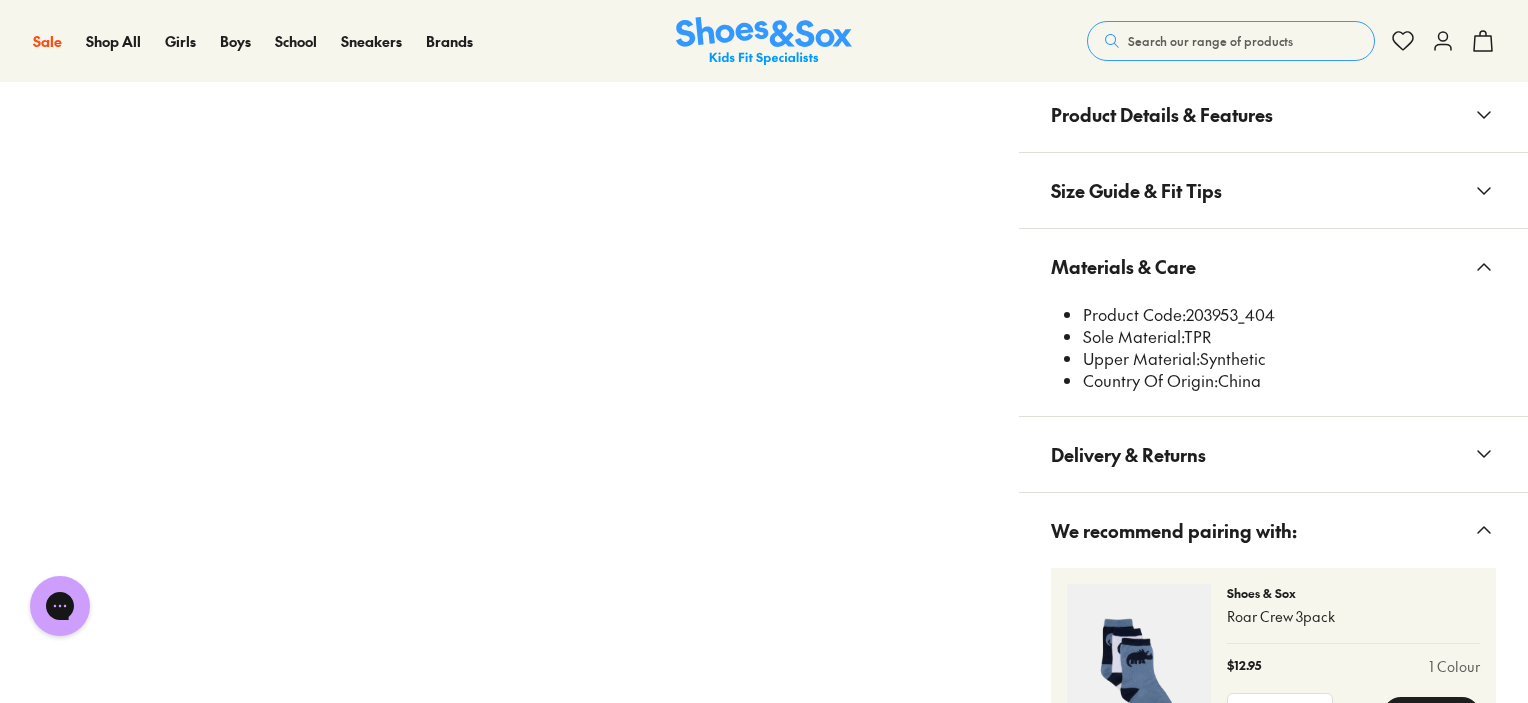click on "Search our range of products" at bounding box center [1210, 41] 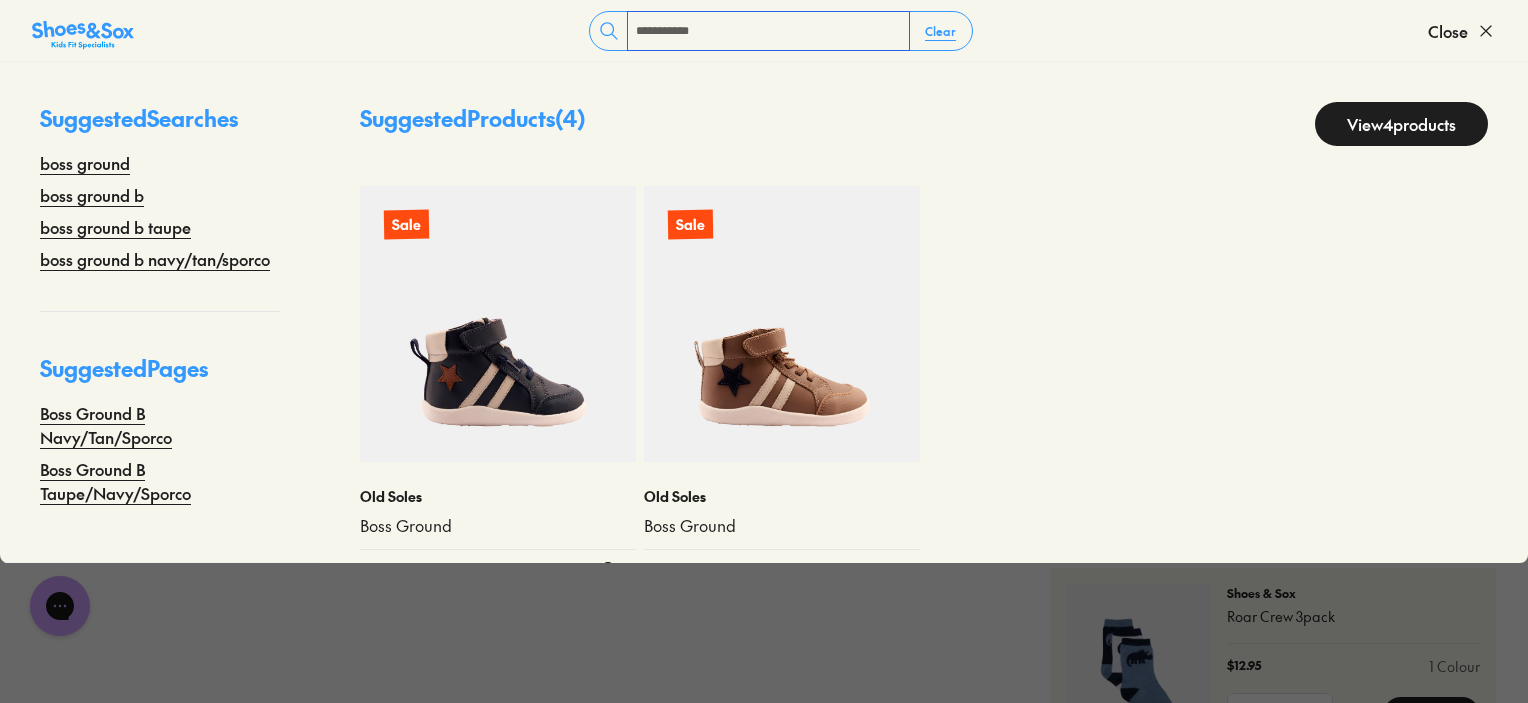 type on "**********" 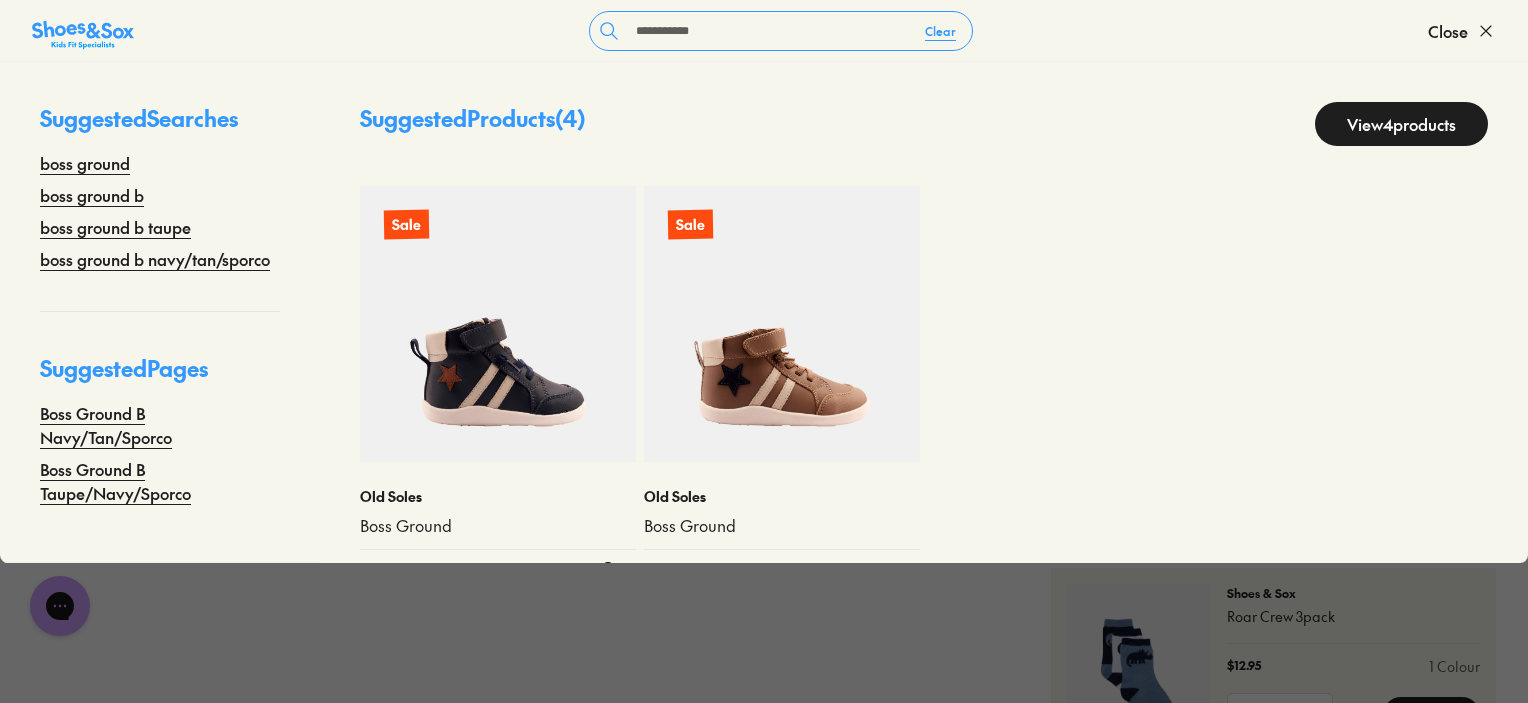 click at bounding box center (498, 324) 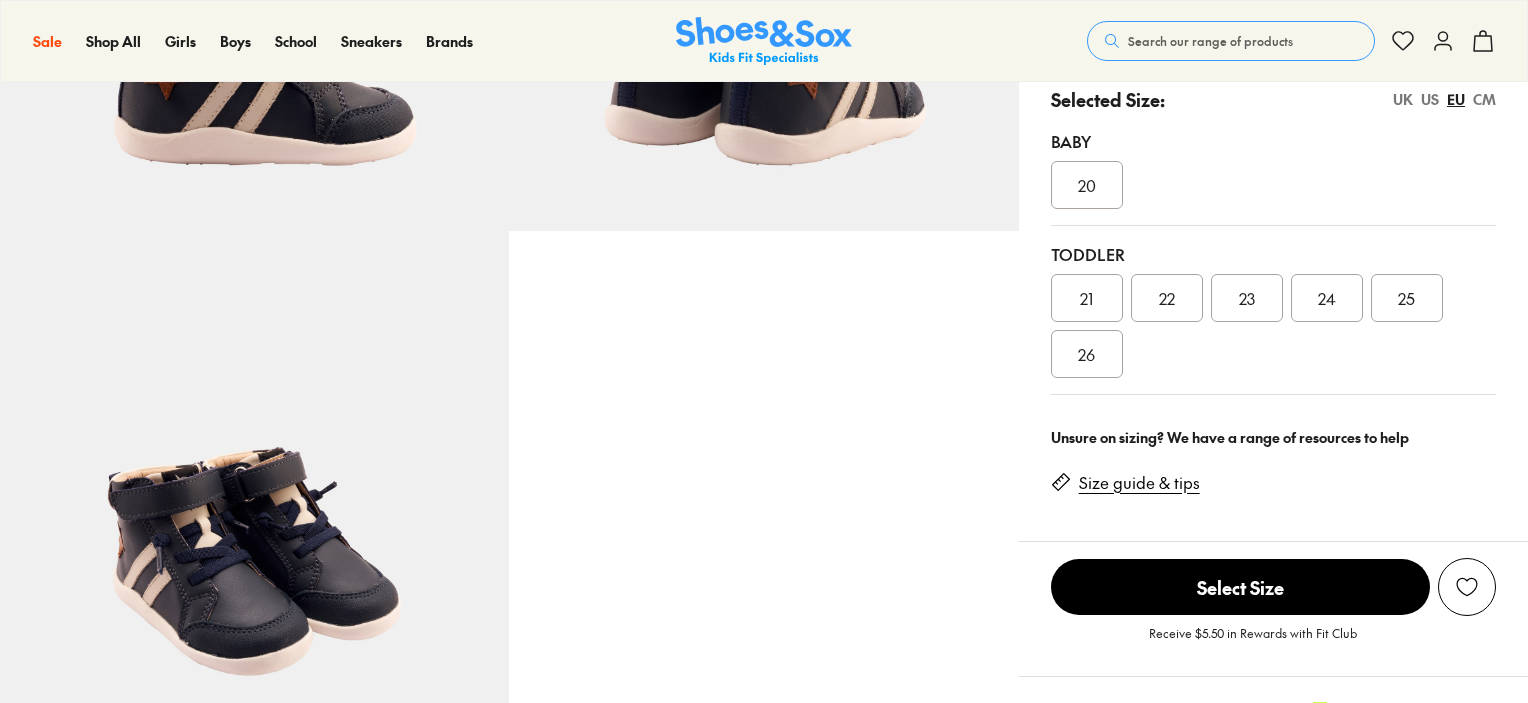 scroll, scrollTop: 400, scrollLeft: 0, axis: vertical 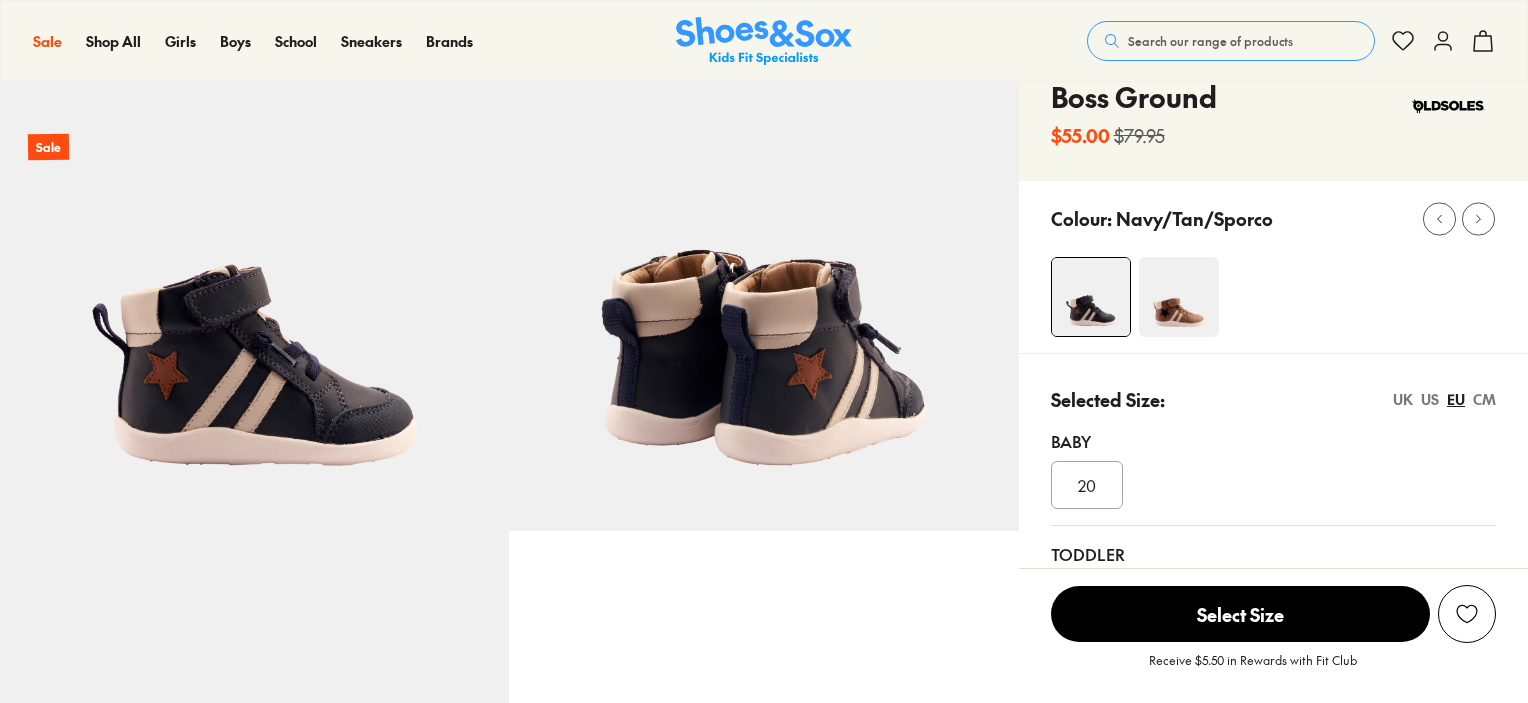 click at bounding box center [1179, 297] 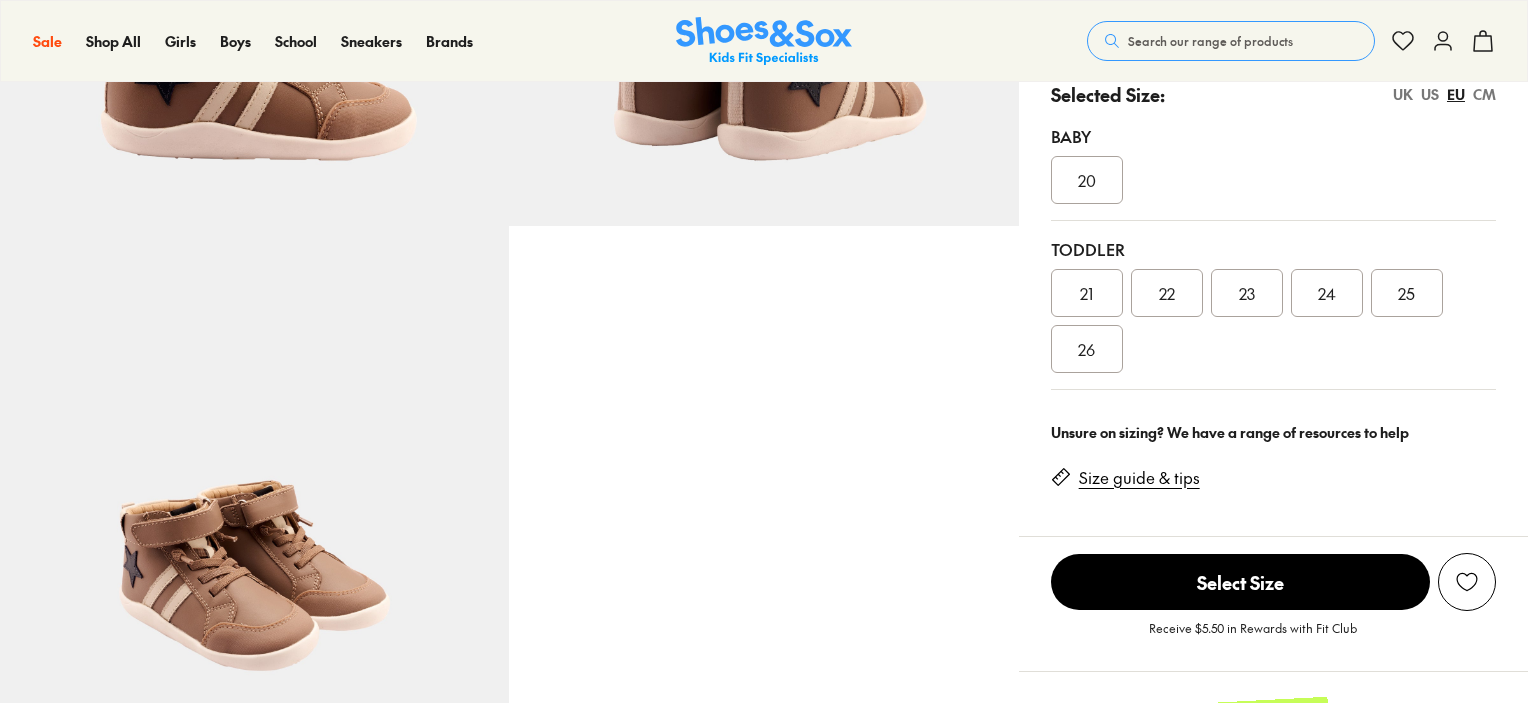 scroll, scrollTop: 495, scrollLeft: 0, axis: vertical 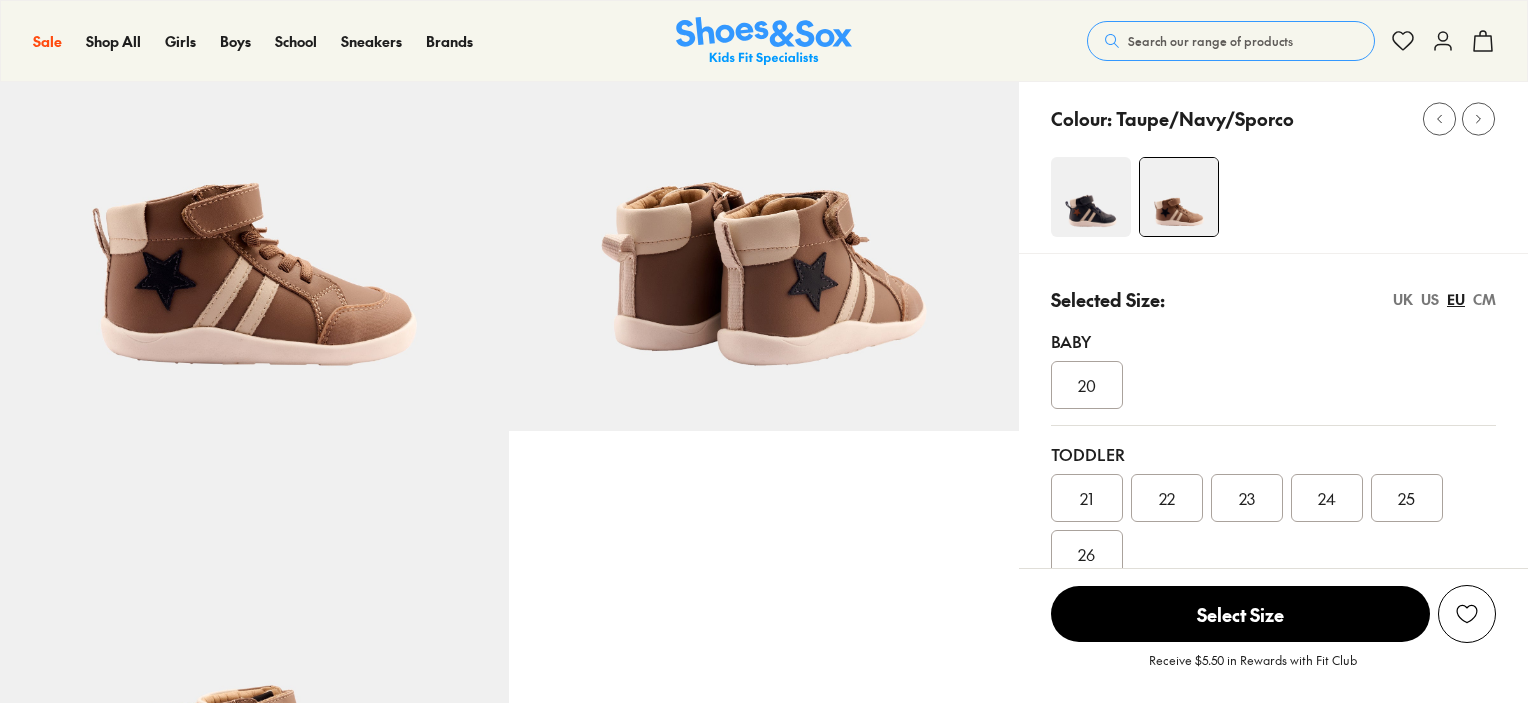 select on "*" 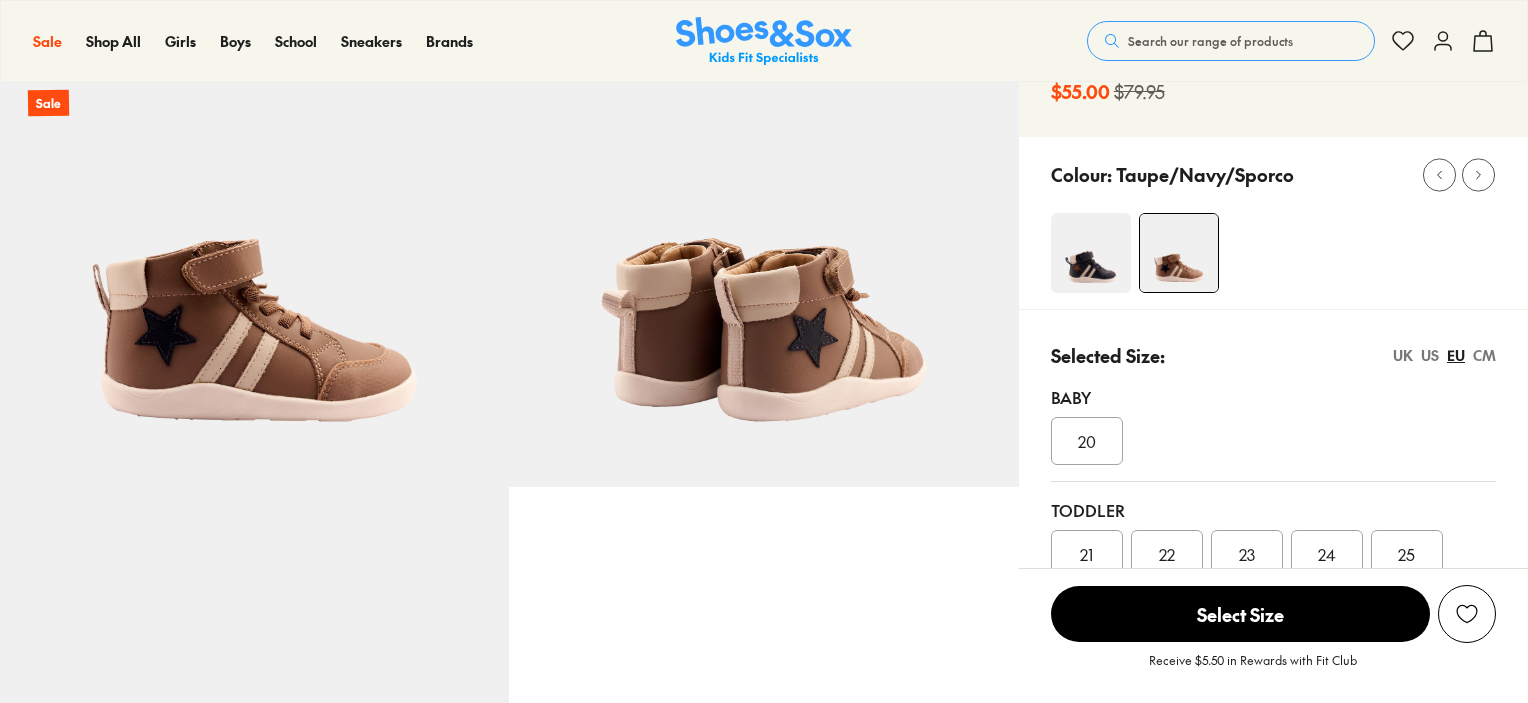 scroll, scrollTop: 0, scrollLeft: 0, axis: both 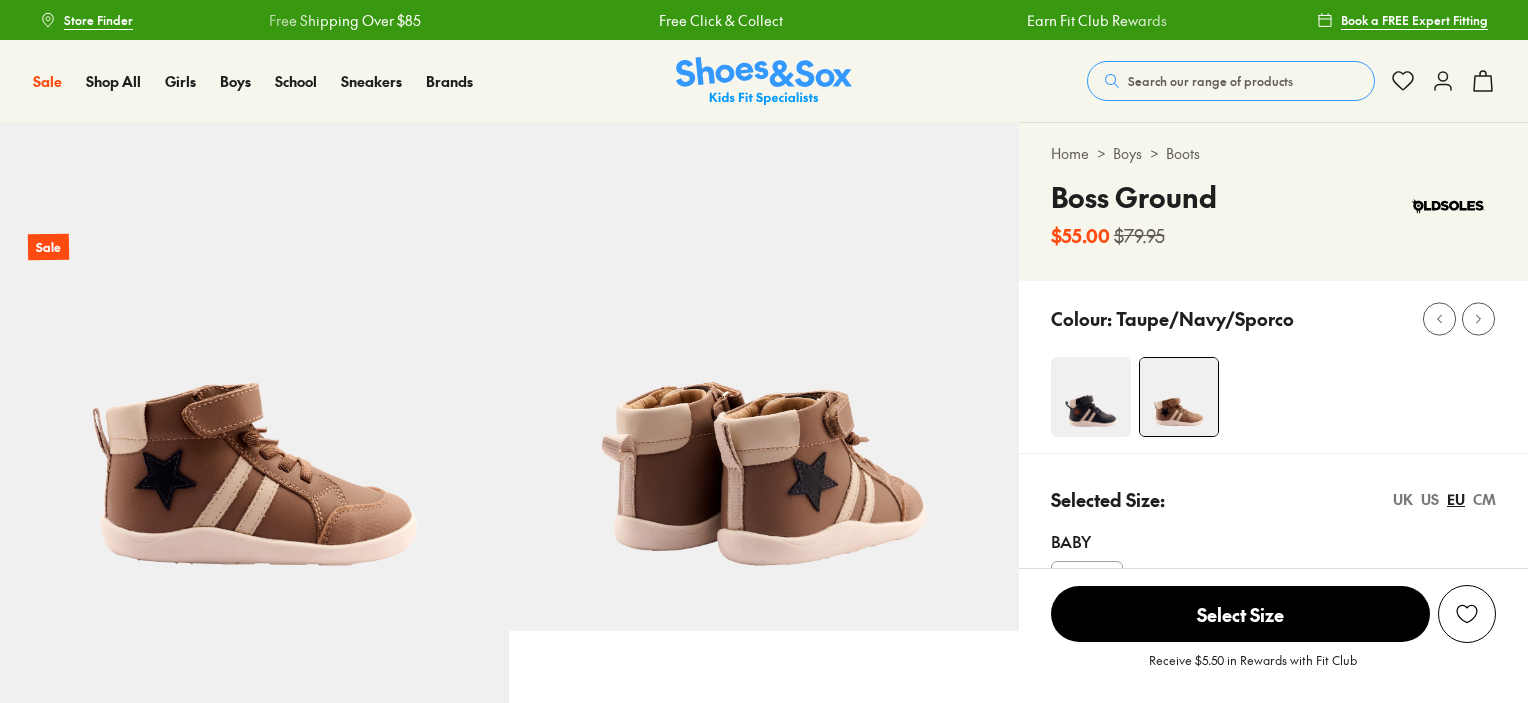 click on "Search our range of products" at bounding box center (1231, 81) 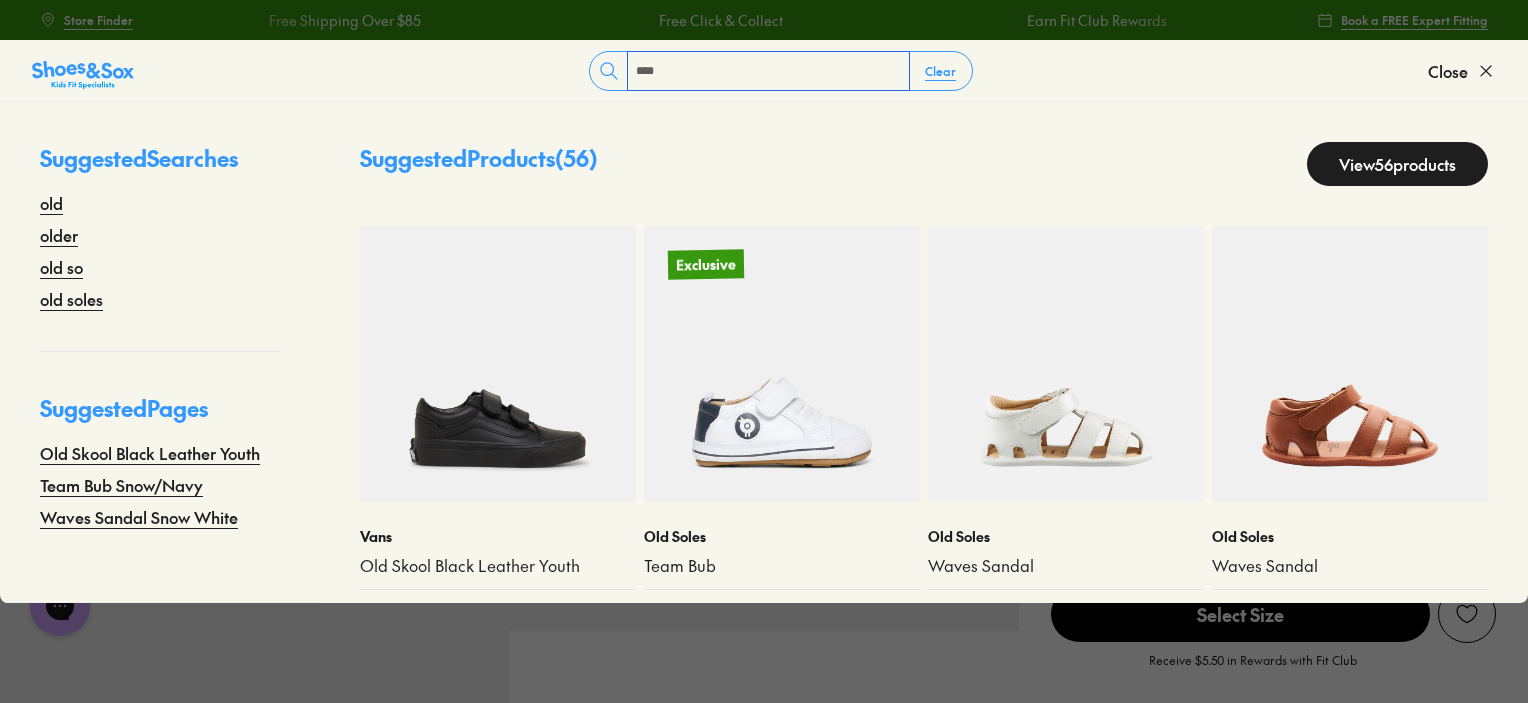scroll, scrollTop: 0, scrollLeft: 0, axis: both 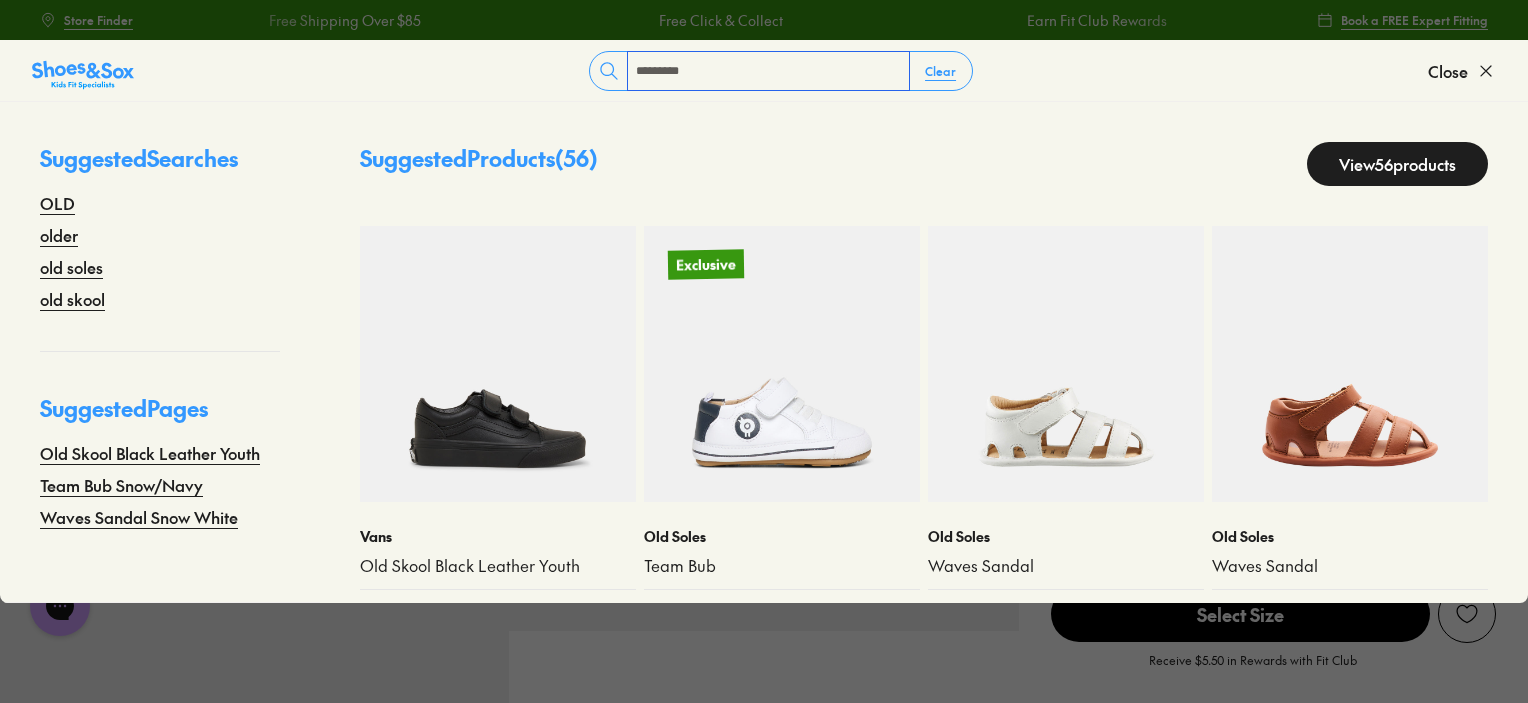type on "*********" 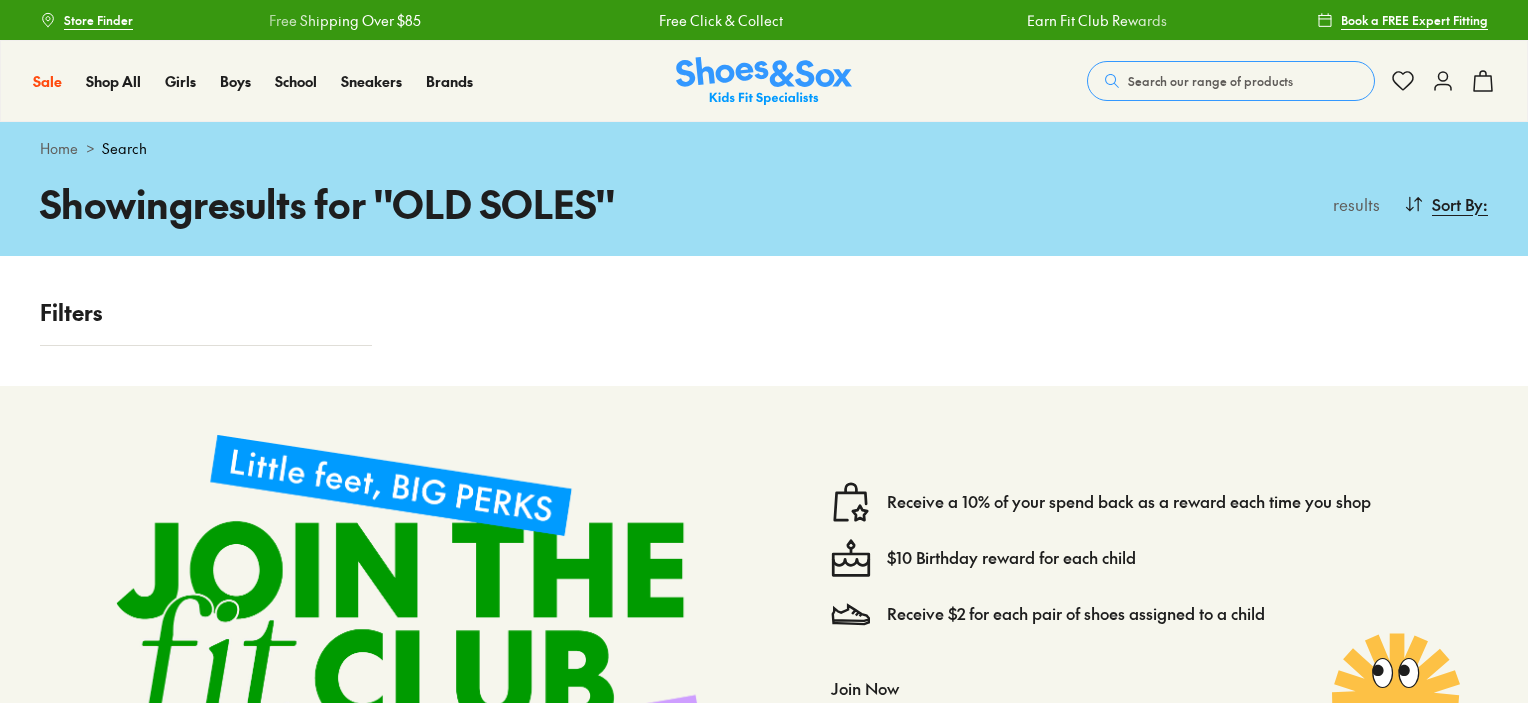 scroll, scrollTop: 0, scrollLeft: 0, axis: both 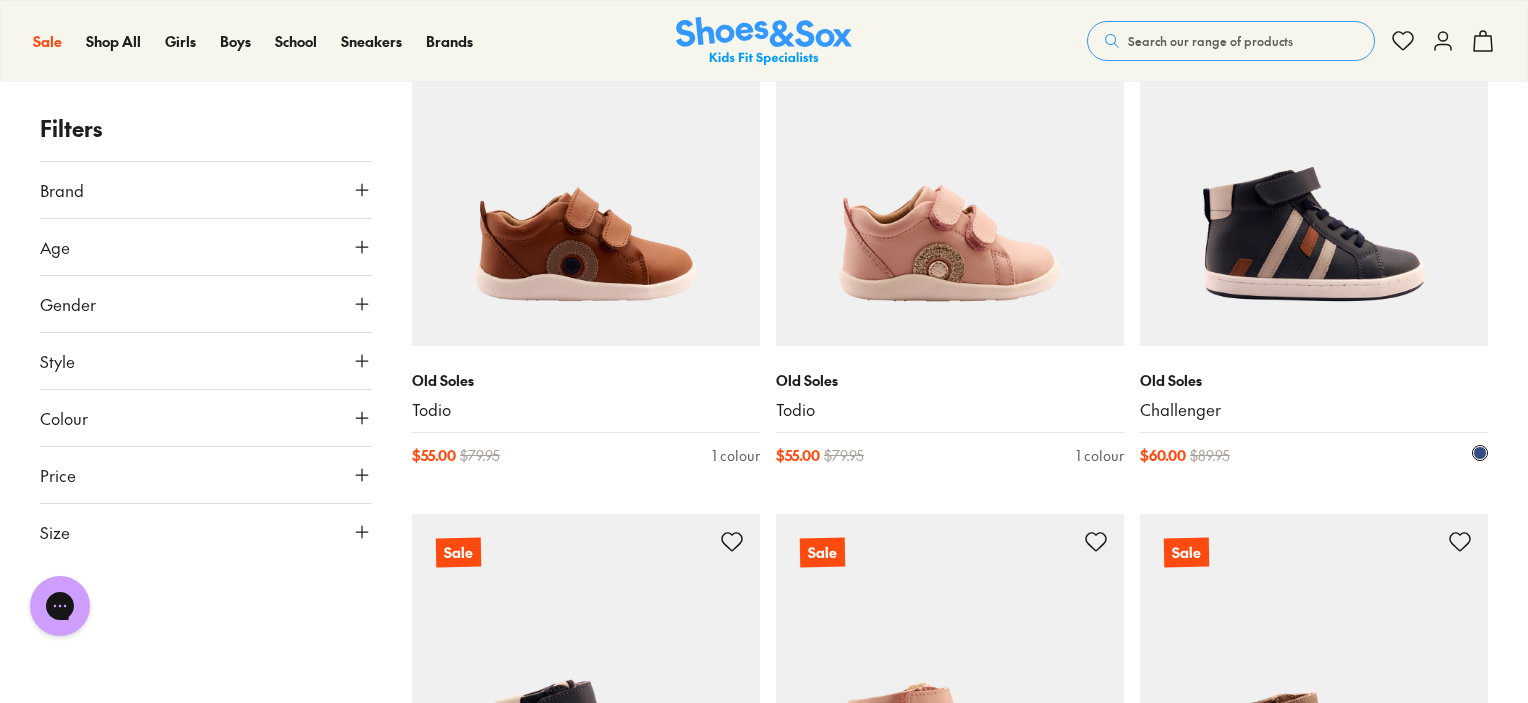 click at bounding box center (1314, 172) 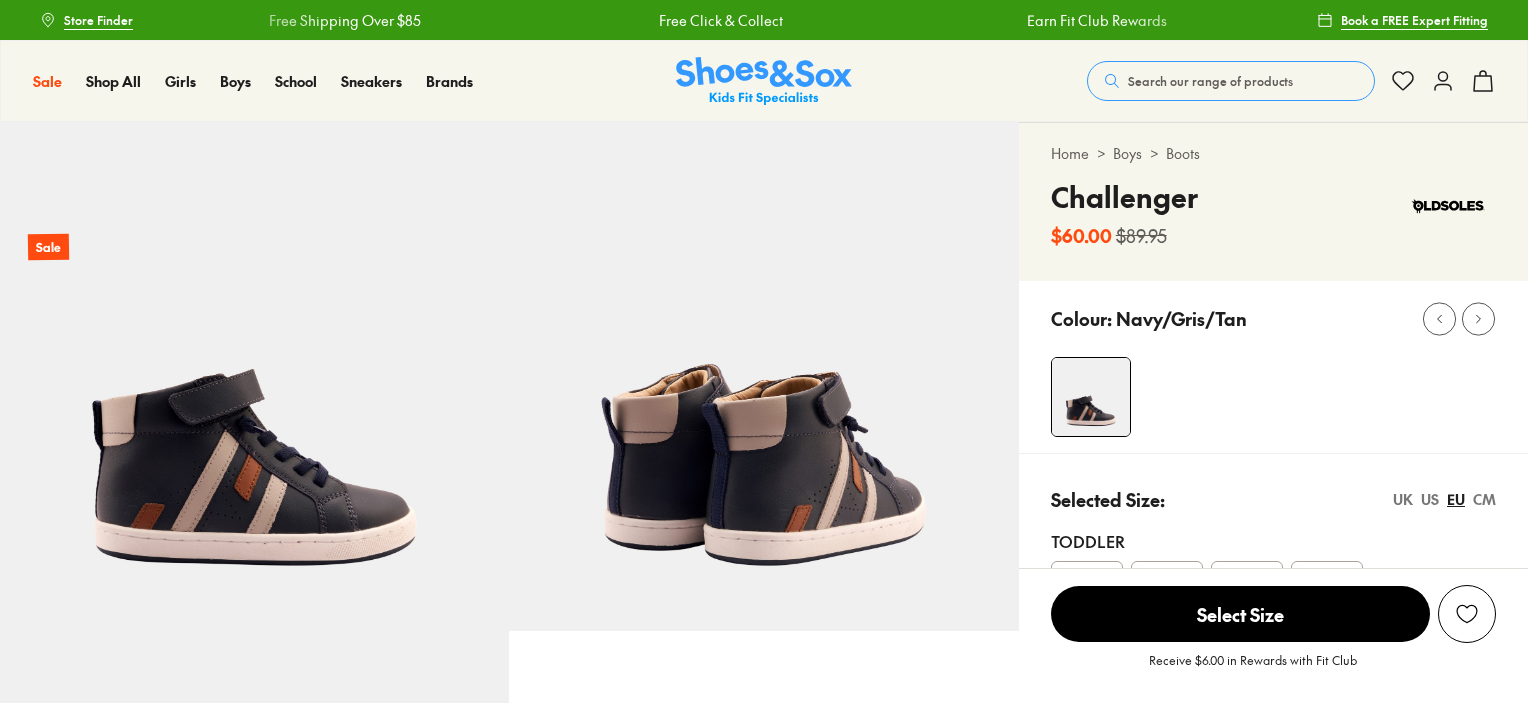 scroll, scrollTop: 300, scrollLeft: 0, axis: vertical 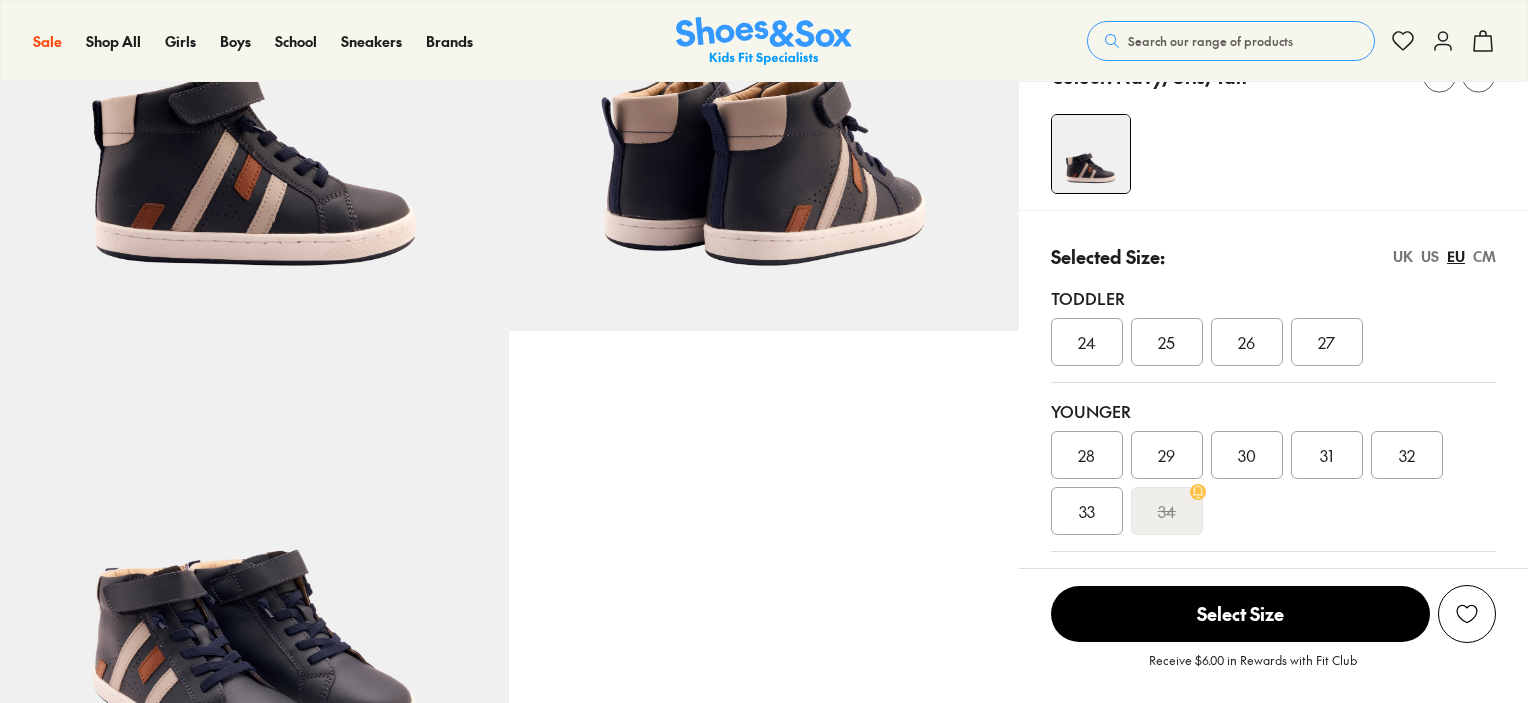 select on "*" 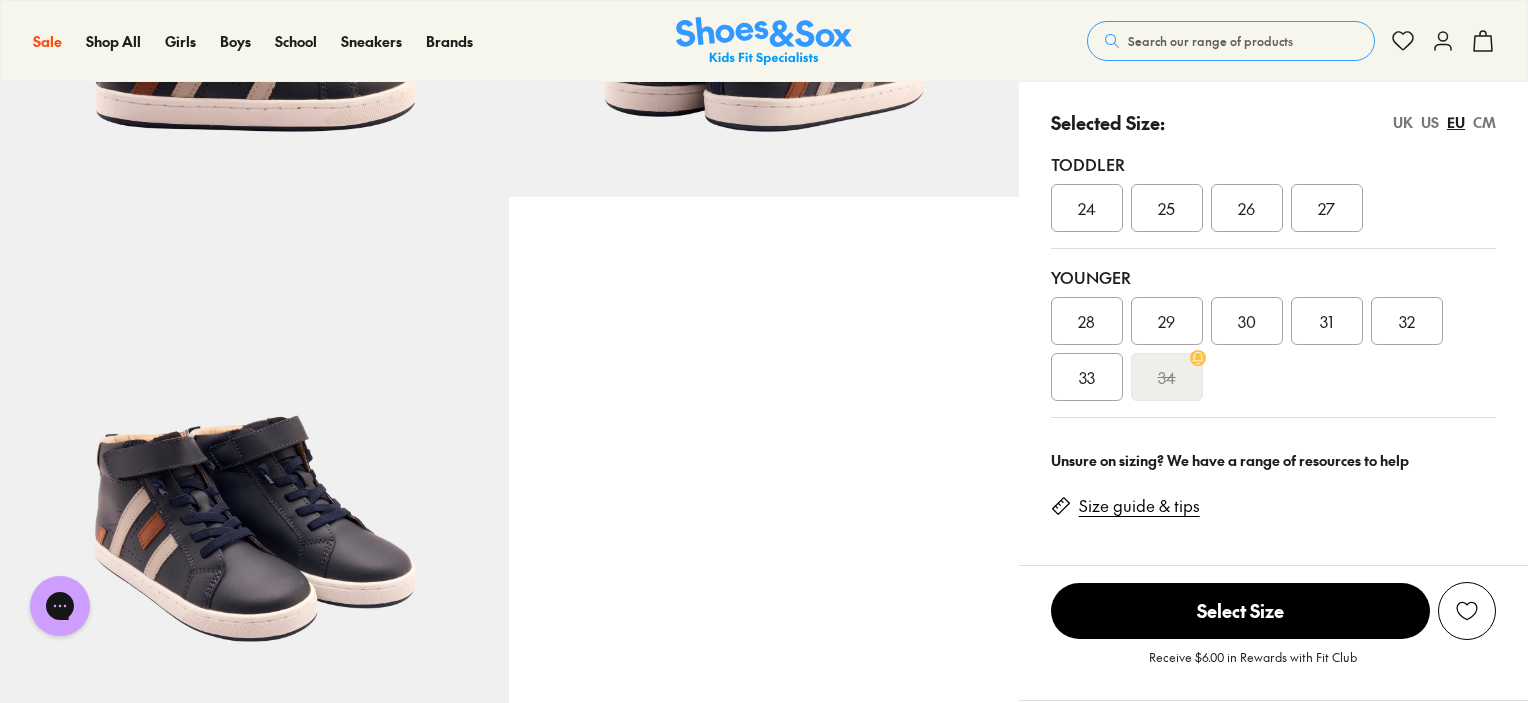scroll, scrollTop: 400, scrollLeft: 0, axis: vertical 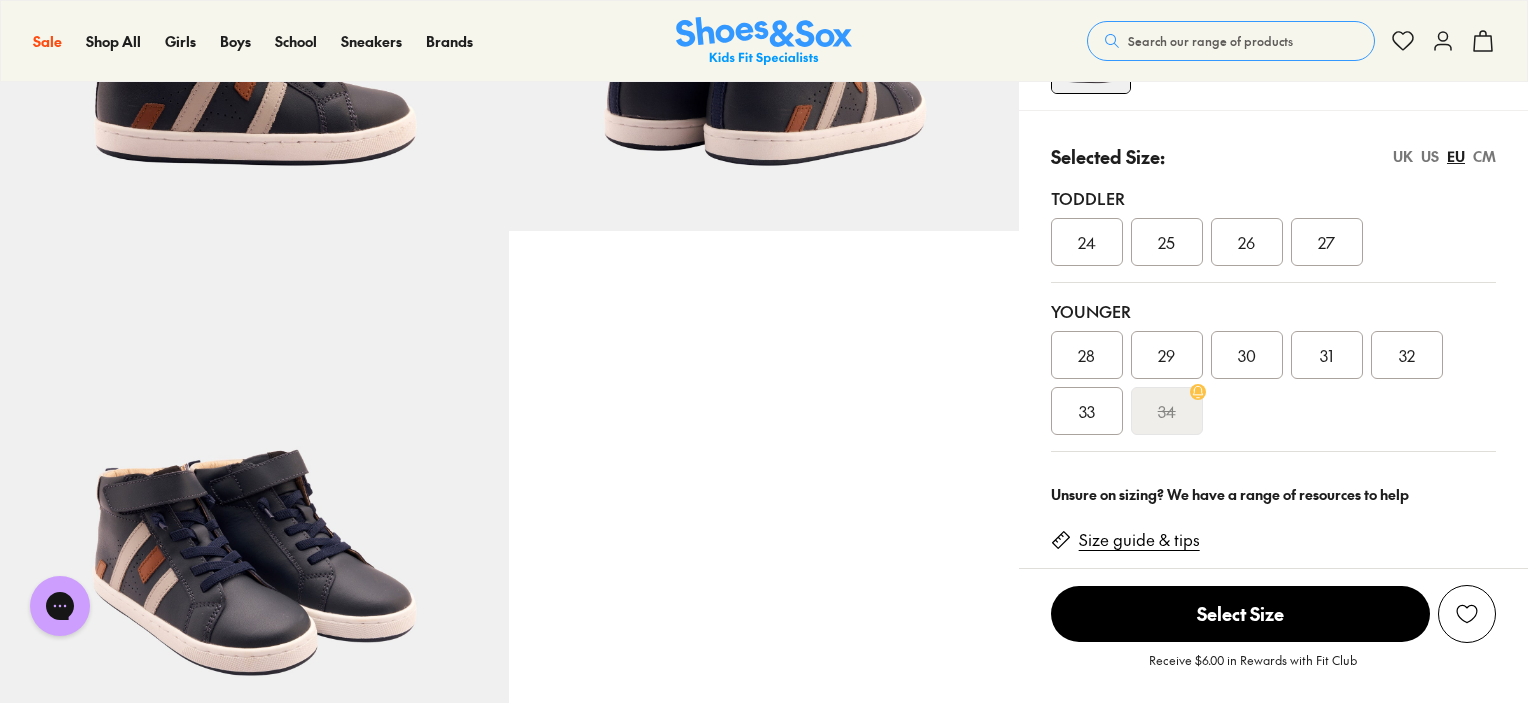 drag, startPoint x: 1335, startPoint y: 264, endPoint x: 1320, endPoint y: 255, distance: 17.492855 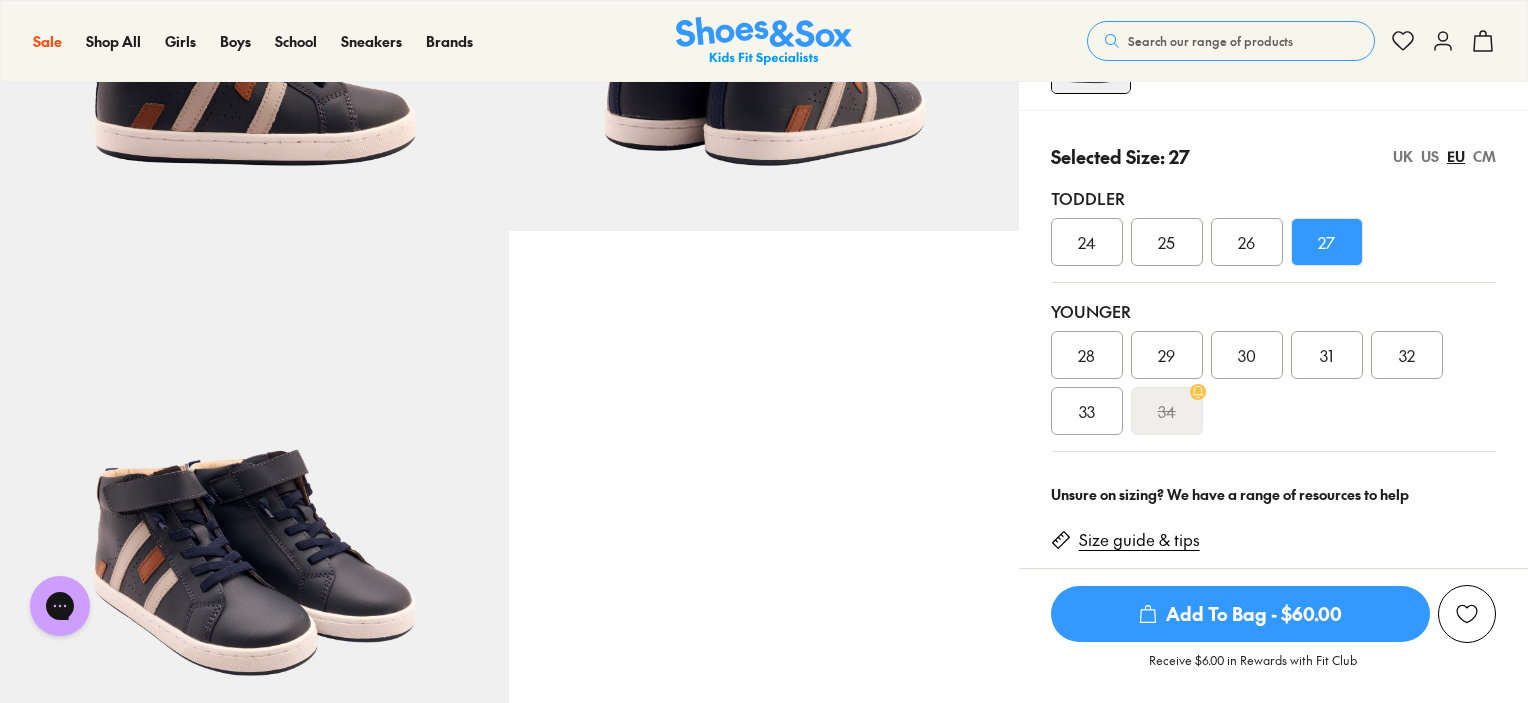 click on "27" at bounding box center (1327, 242) 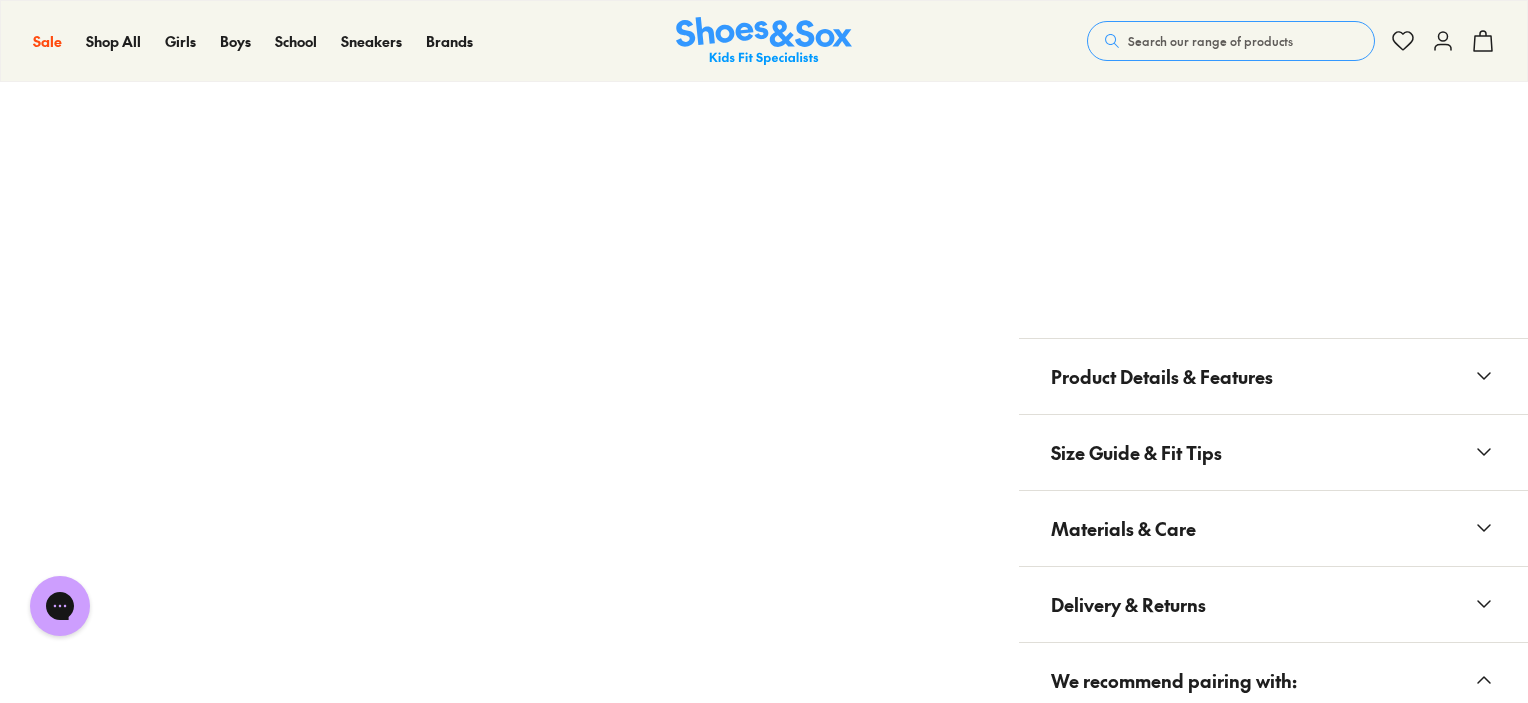 scroll, scrollTop: 1400, scrollLeft: 0, axis: vertical 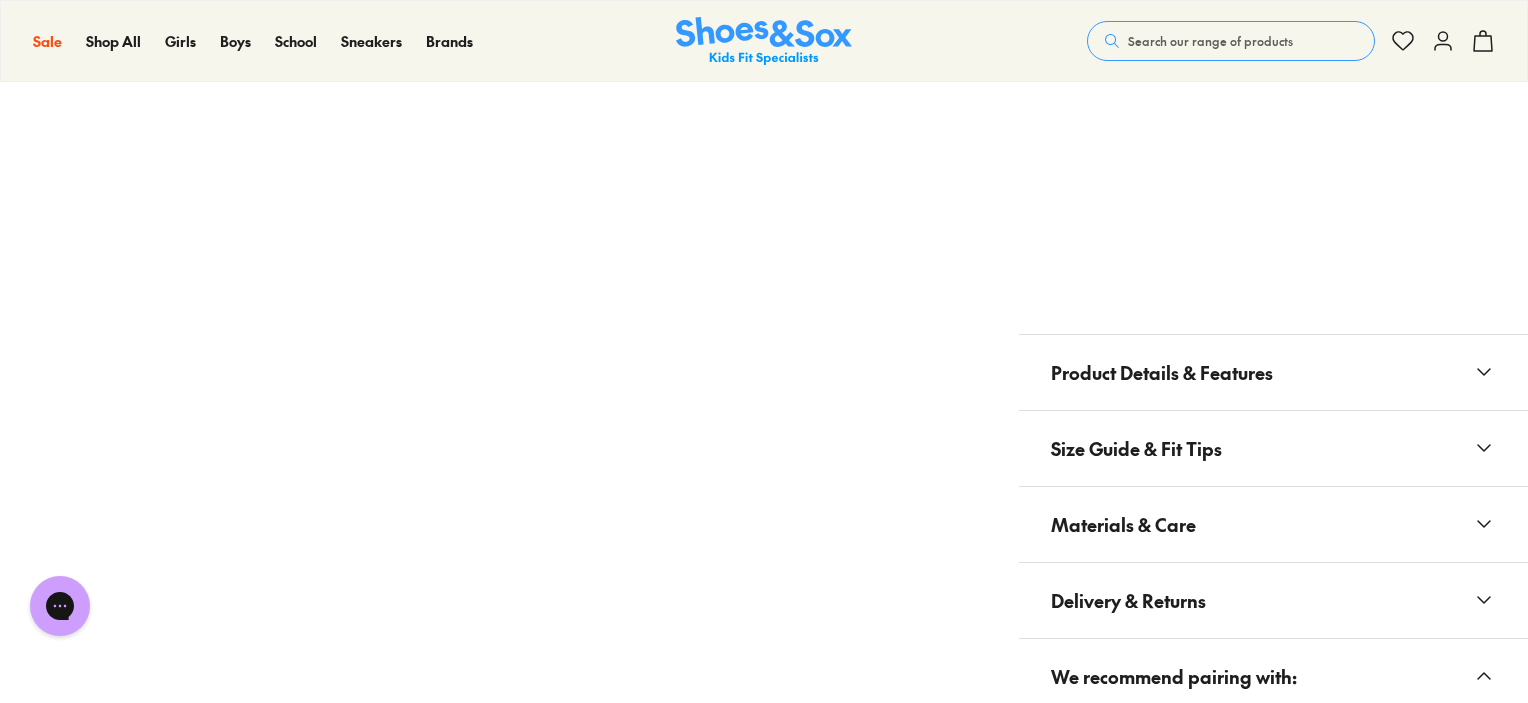 click on "Delivery & Returns" at bounding box center (1128, 600) 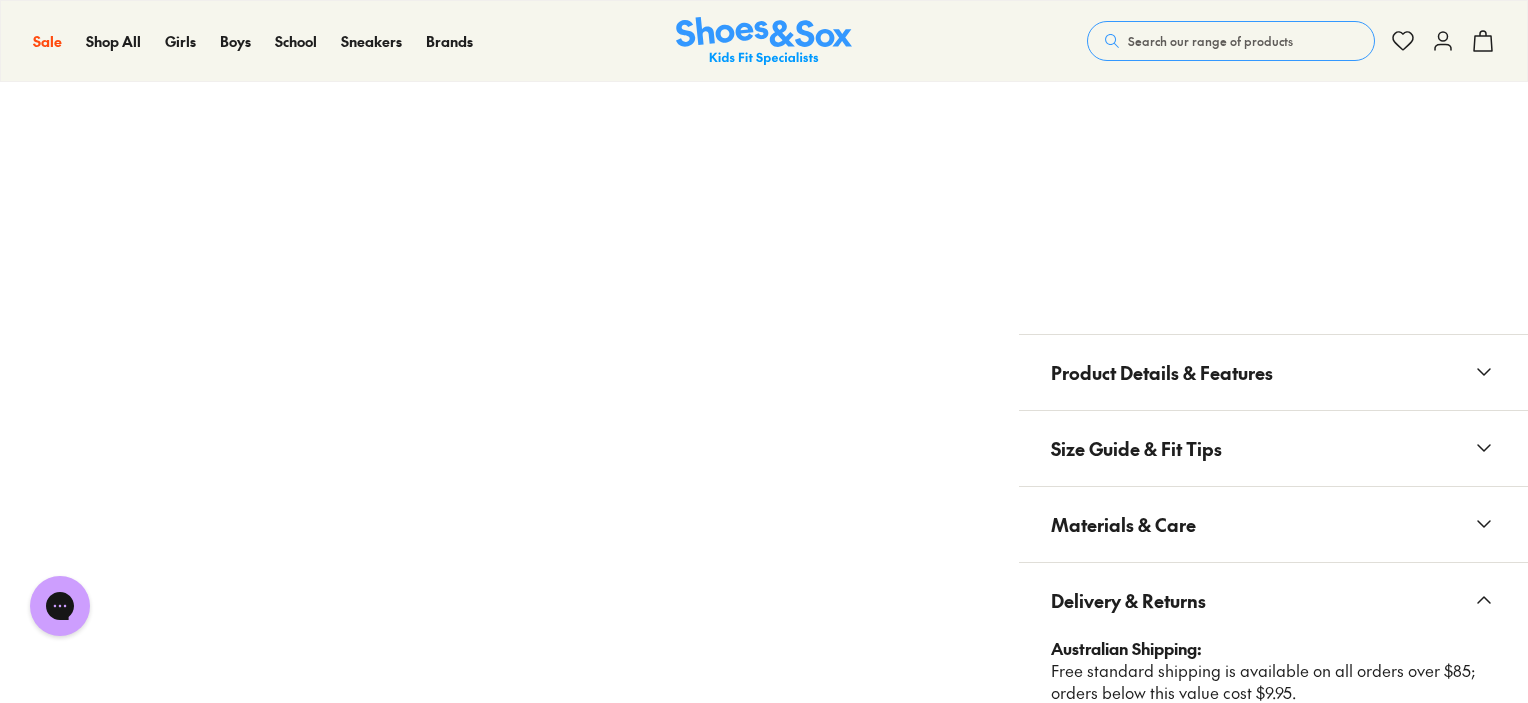 click on "Materials & Care" at bounding box center (1123, 524) 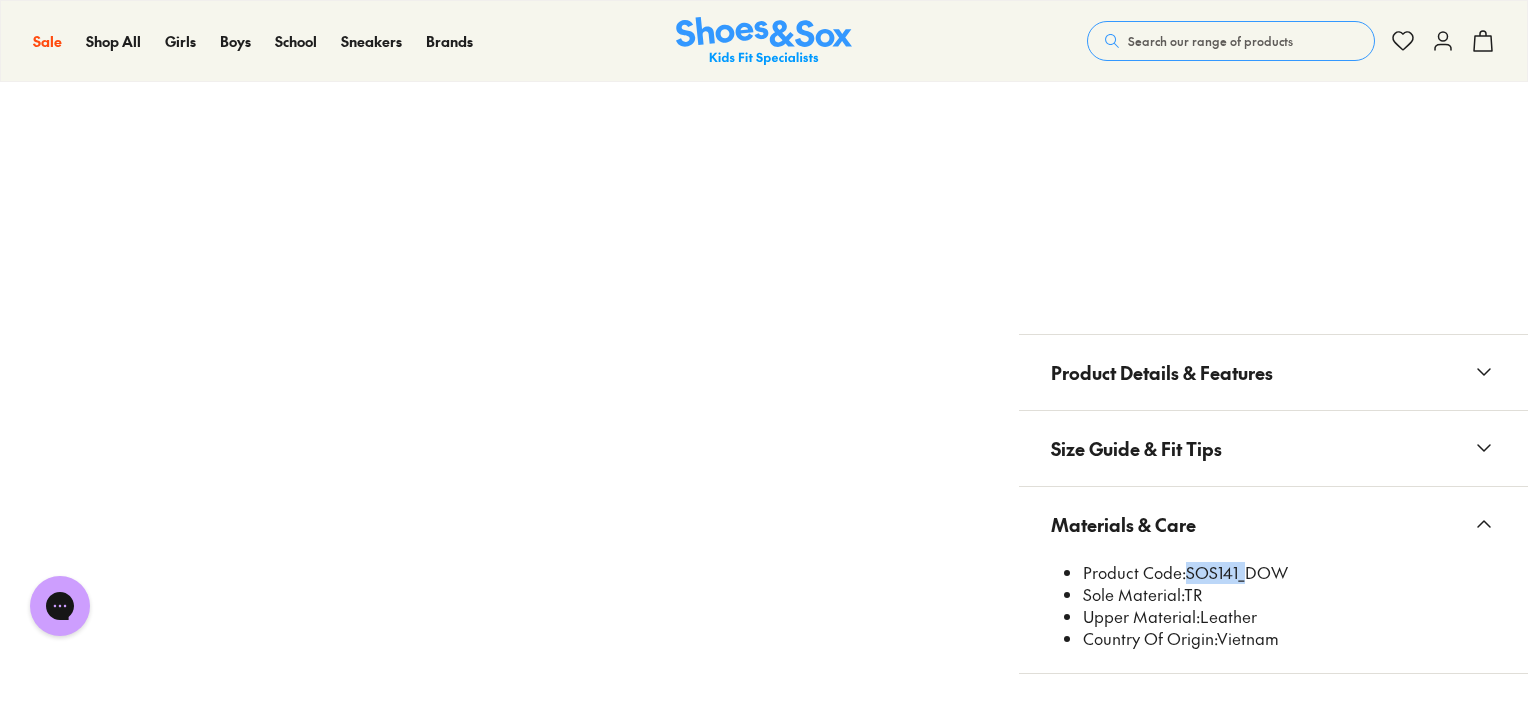 drag, startPoint x: 1188, startPoint y: 569, endPoint x: 1223, endPoint y: 573, distance: 35.22783 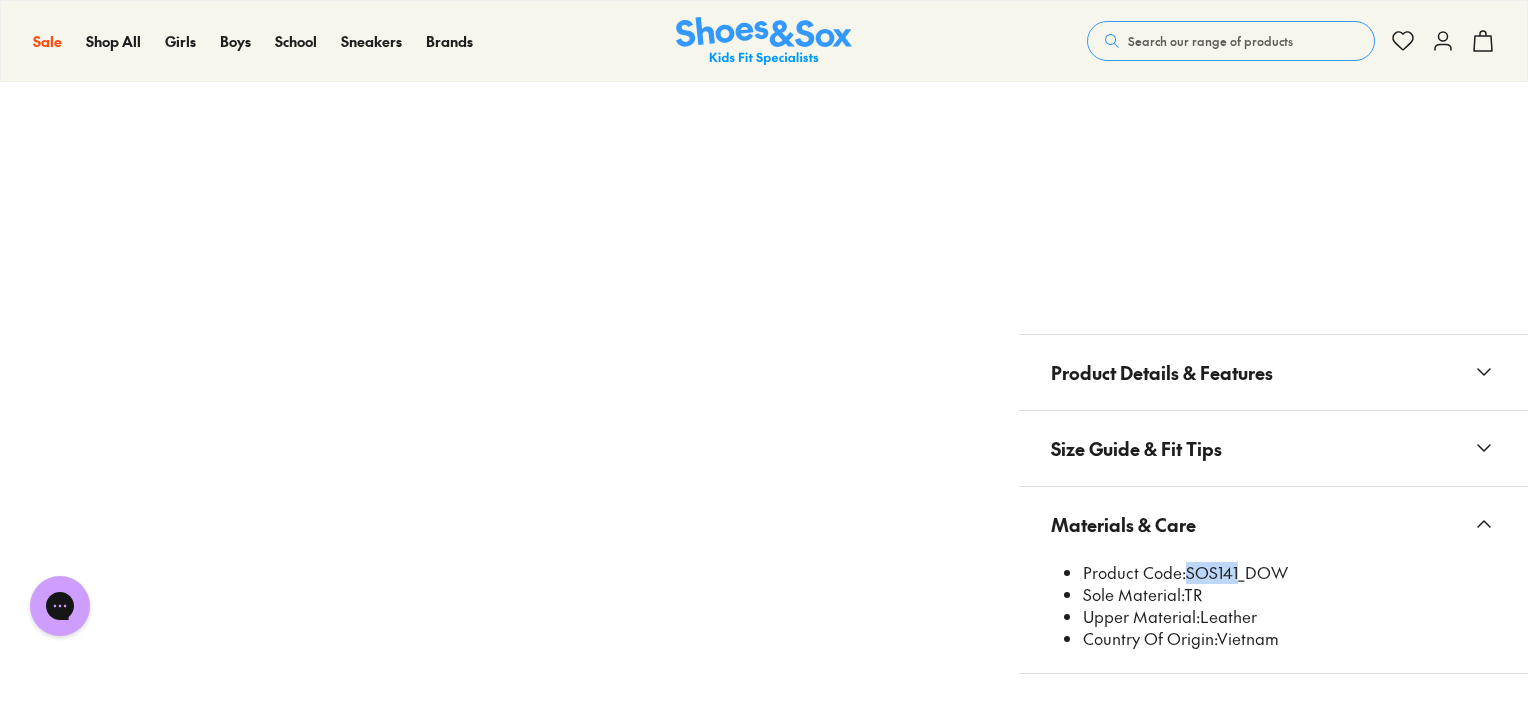 click on "Product Code:  SOS141_DOW
Sole Material:  TR
Upper Material:  Leather
Country Of Origin:  Vietnam" at bounding box center (1281, 606) 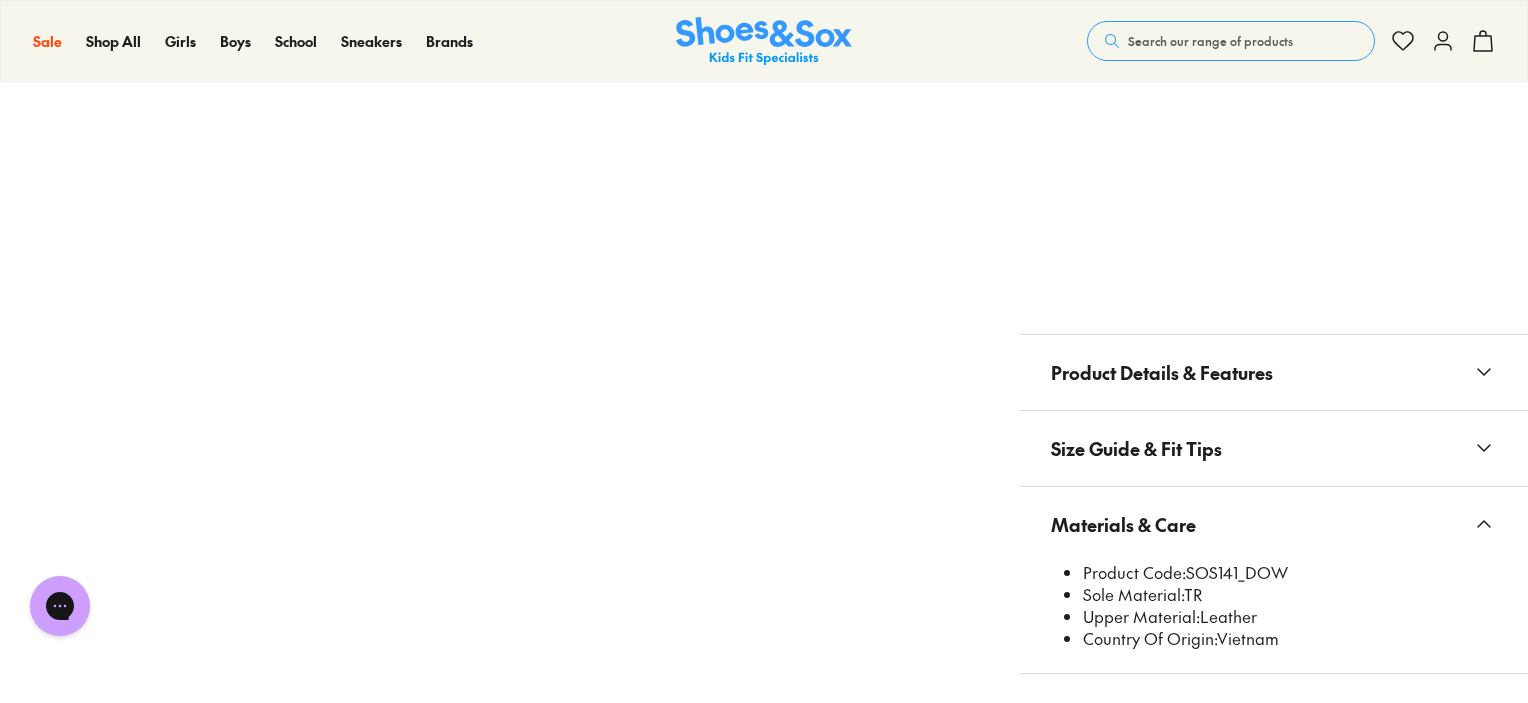 click on "Product Code:" at bounding box center [1134, 572] 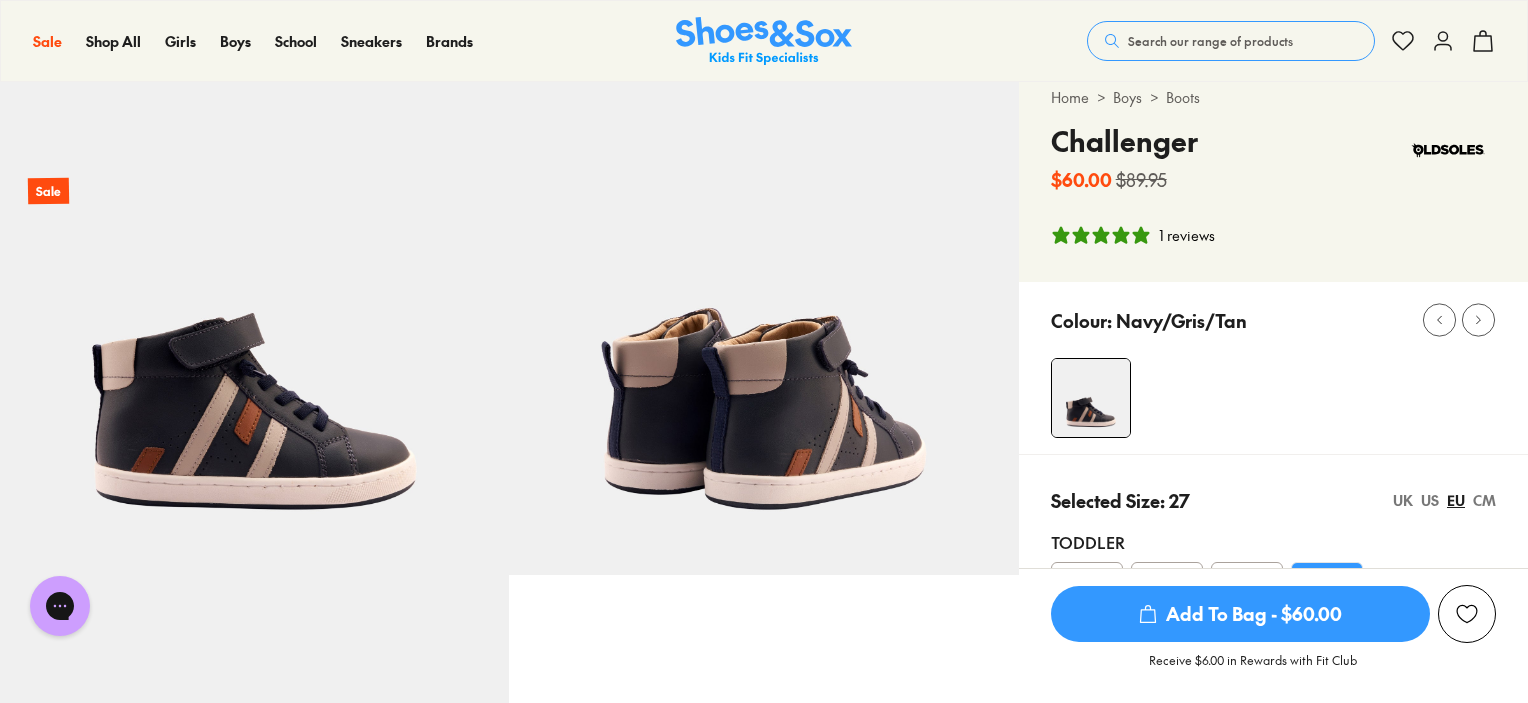 scroll, scrollTop: 0, scrollLeft: 0, axis: both 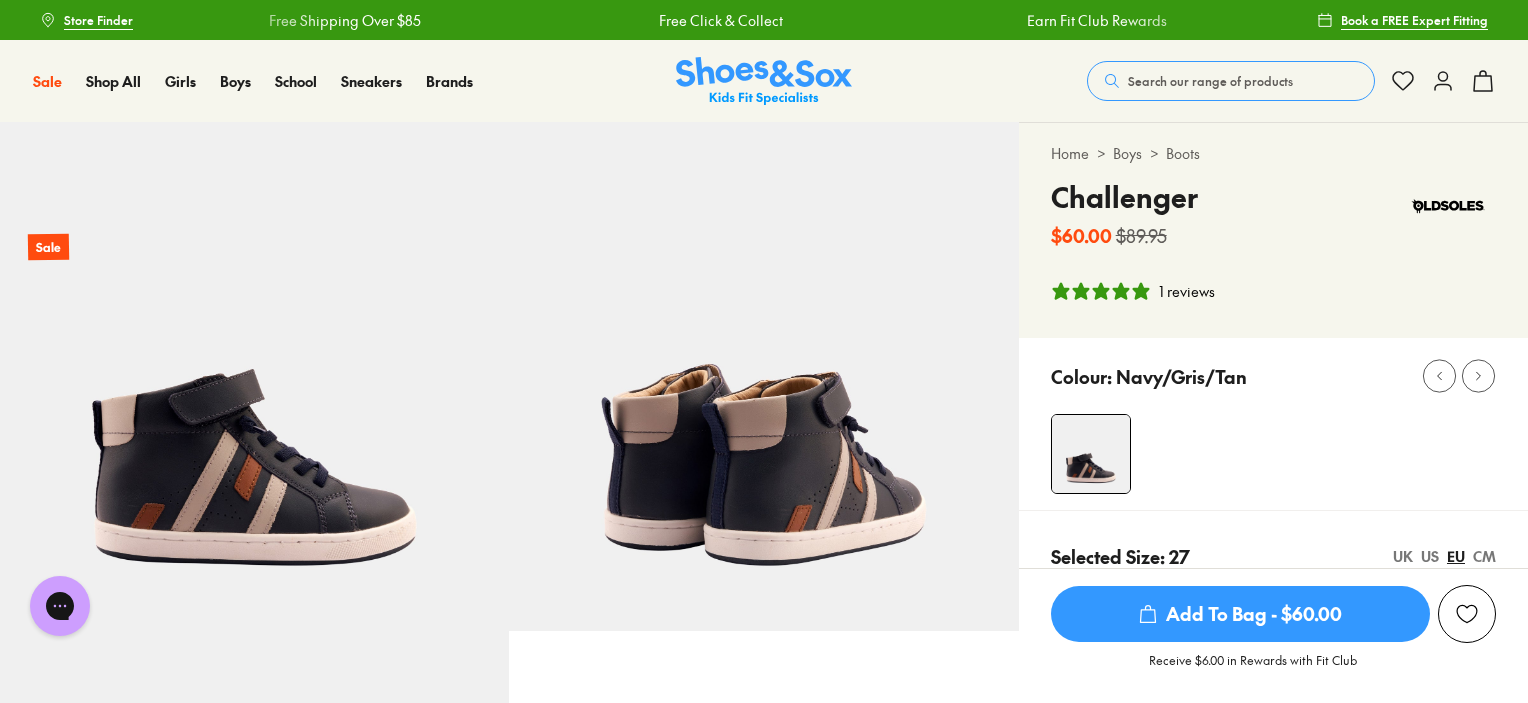 click on "Search our range of products" at bounding box center [1210, 81] 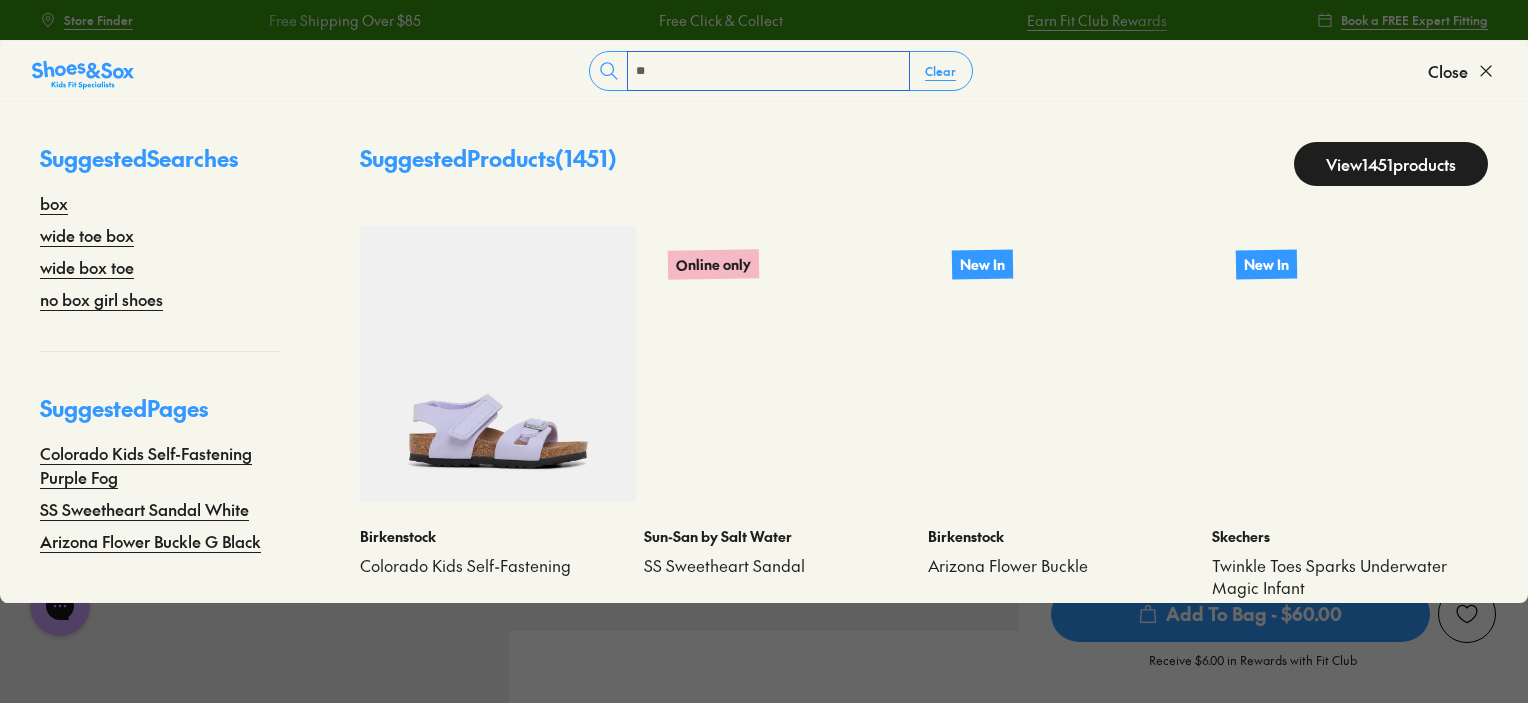 type on "*" 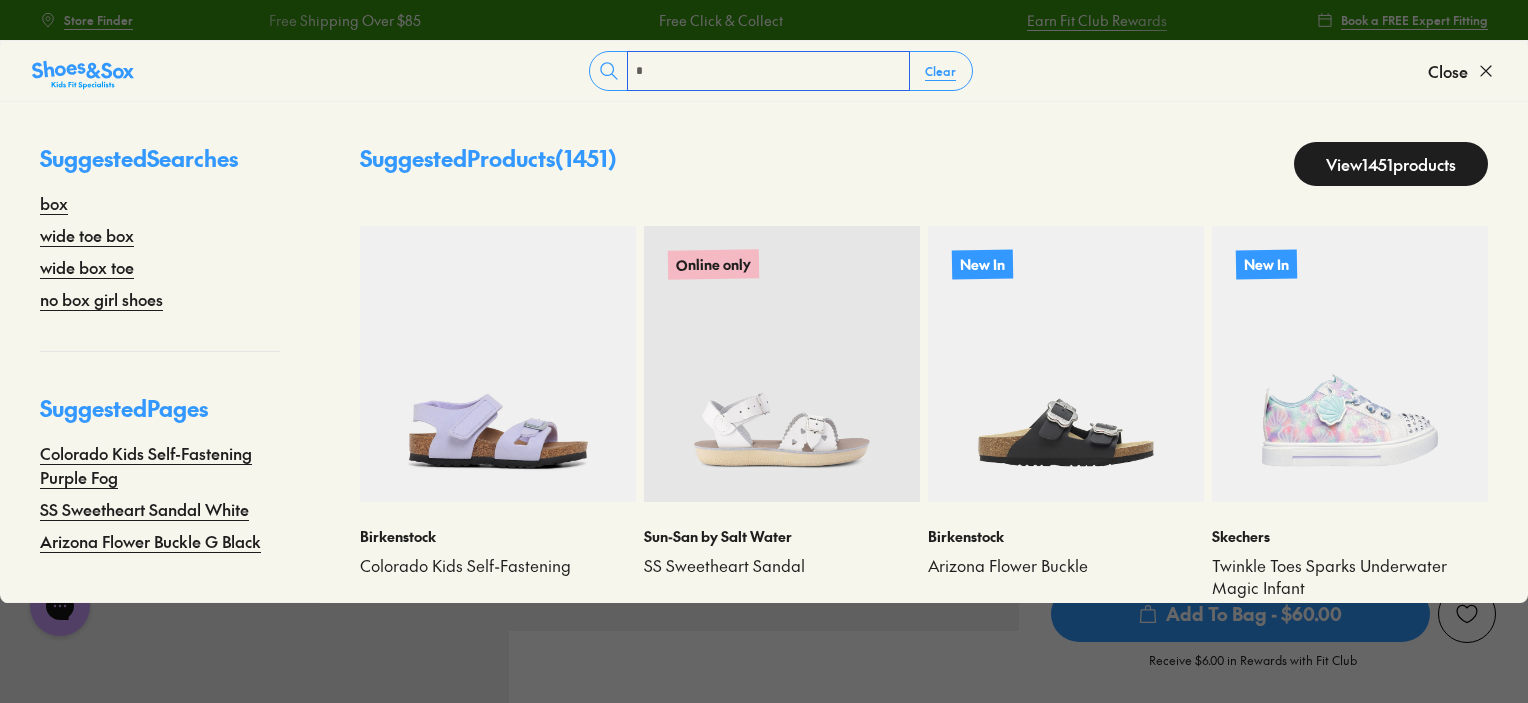 type 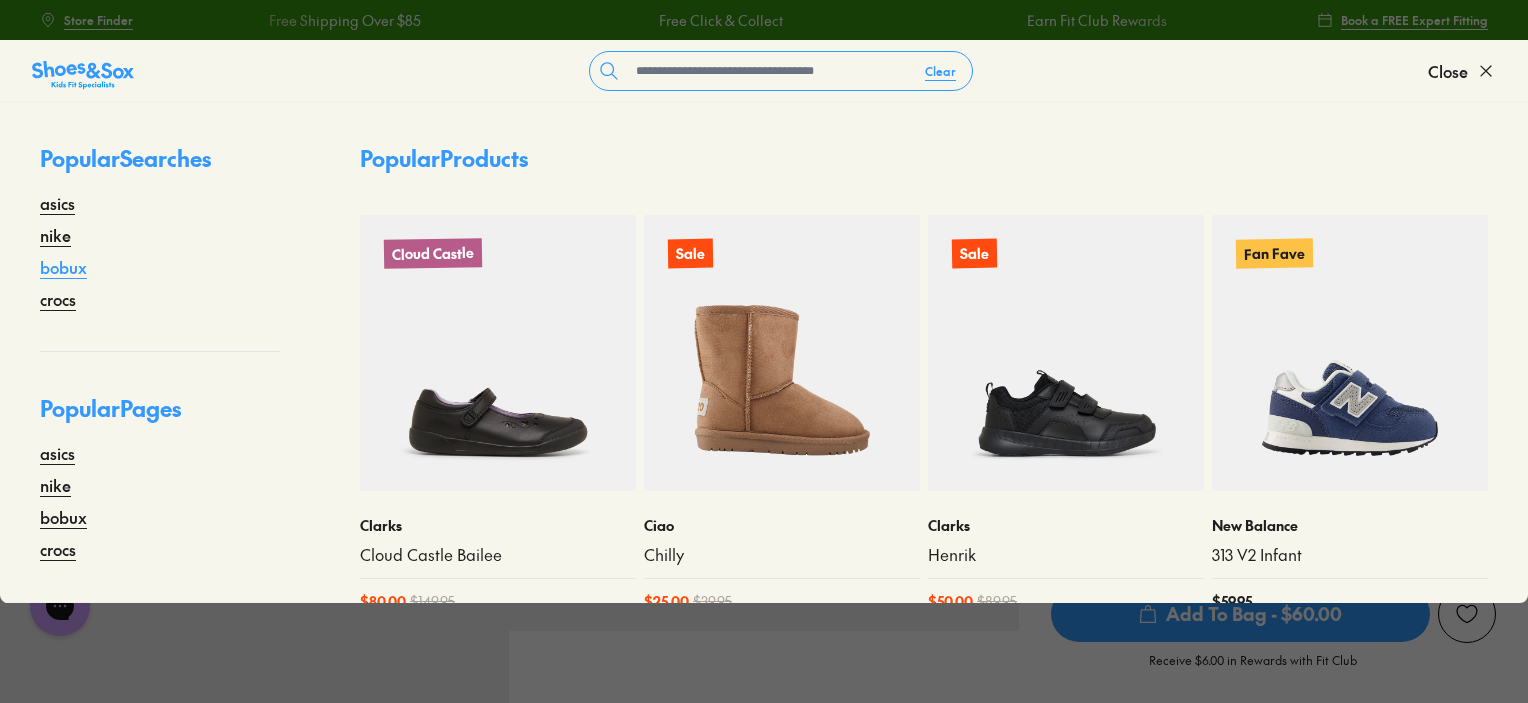 click on "bobux" at bounding box center (63, 267) 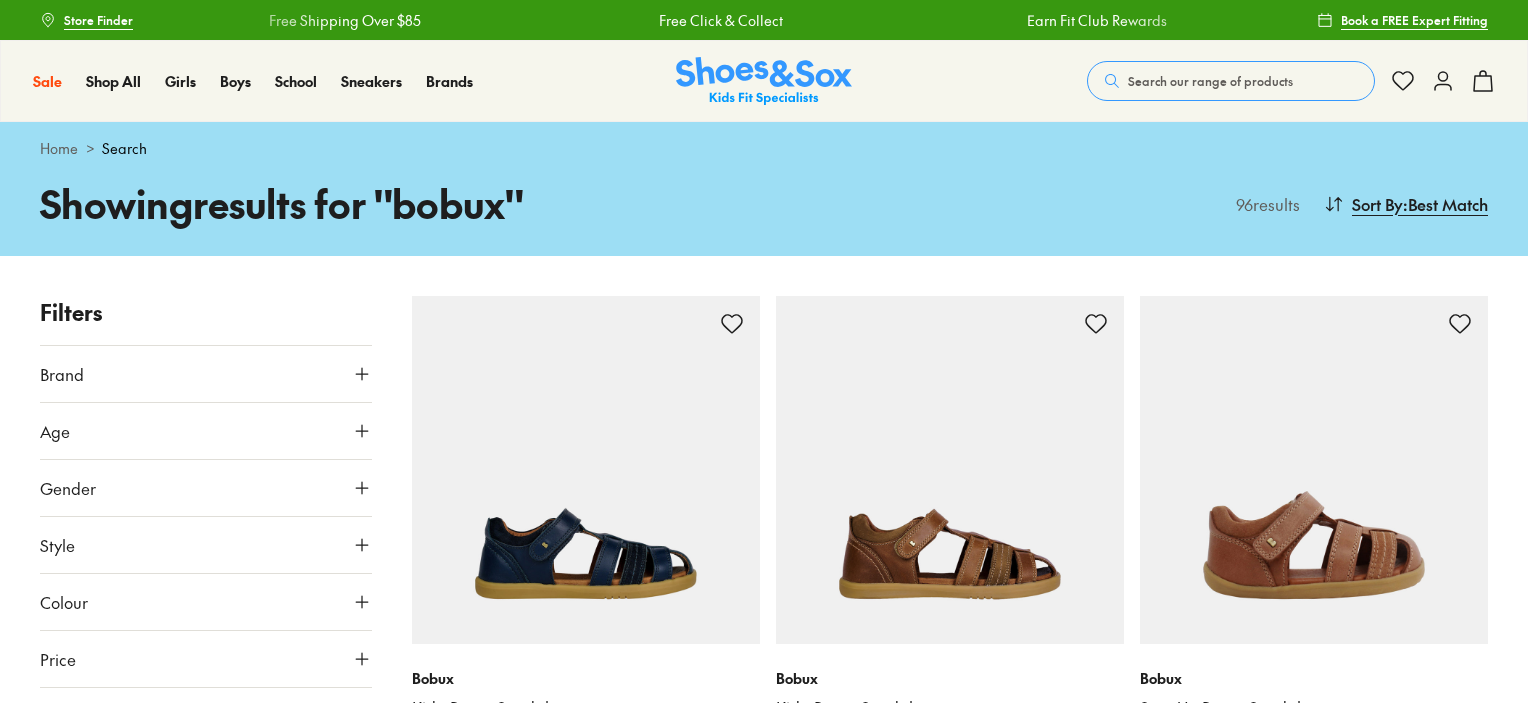 scroll, scrollTop: 405, scrollLeft: 0, axis: vertical 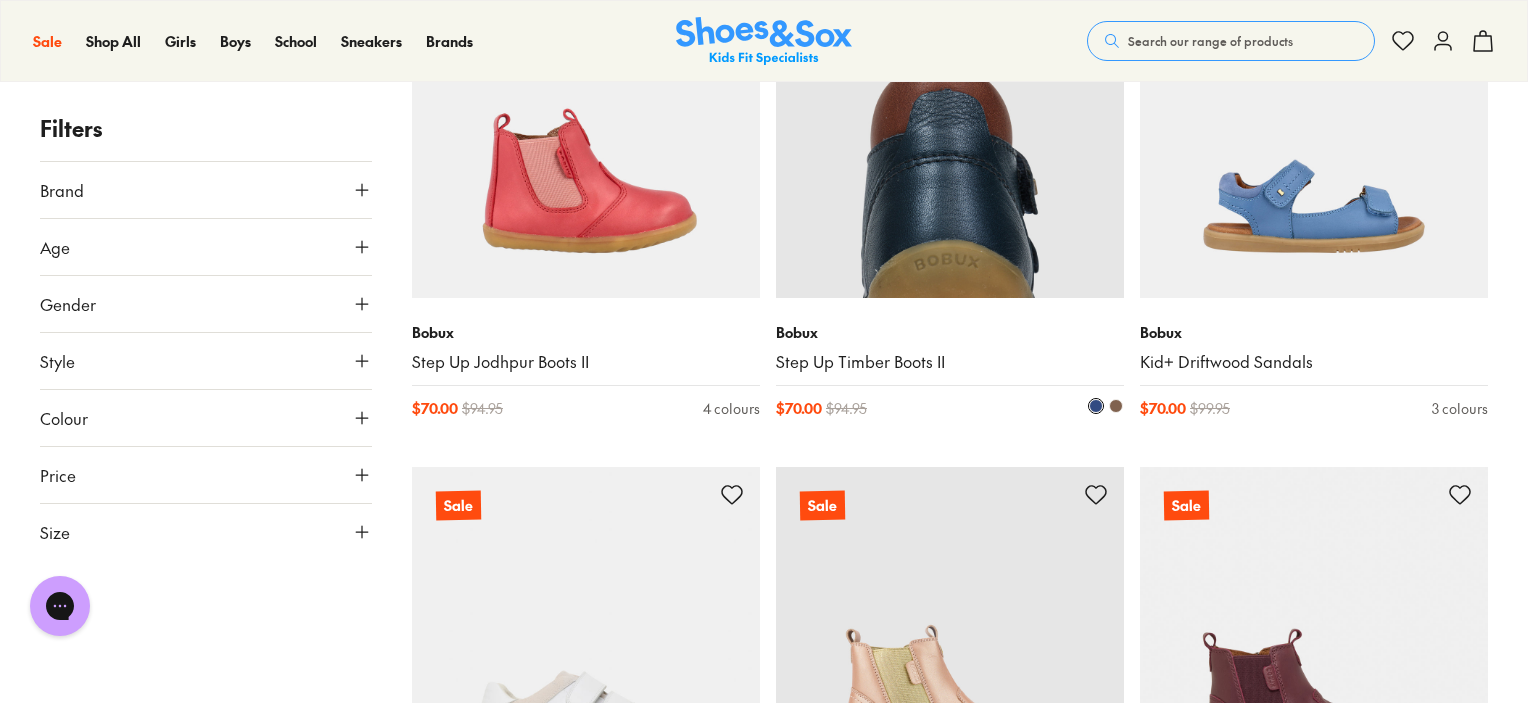 click at bounding box center (950, 124) 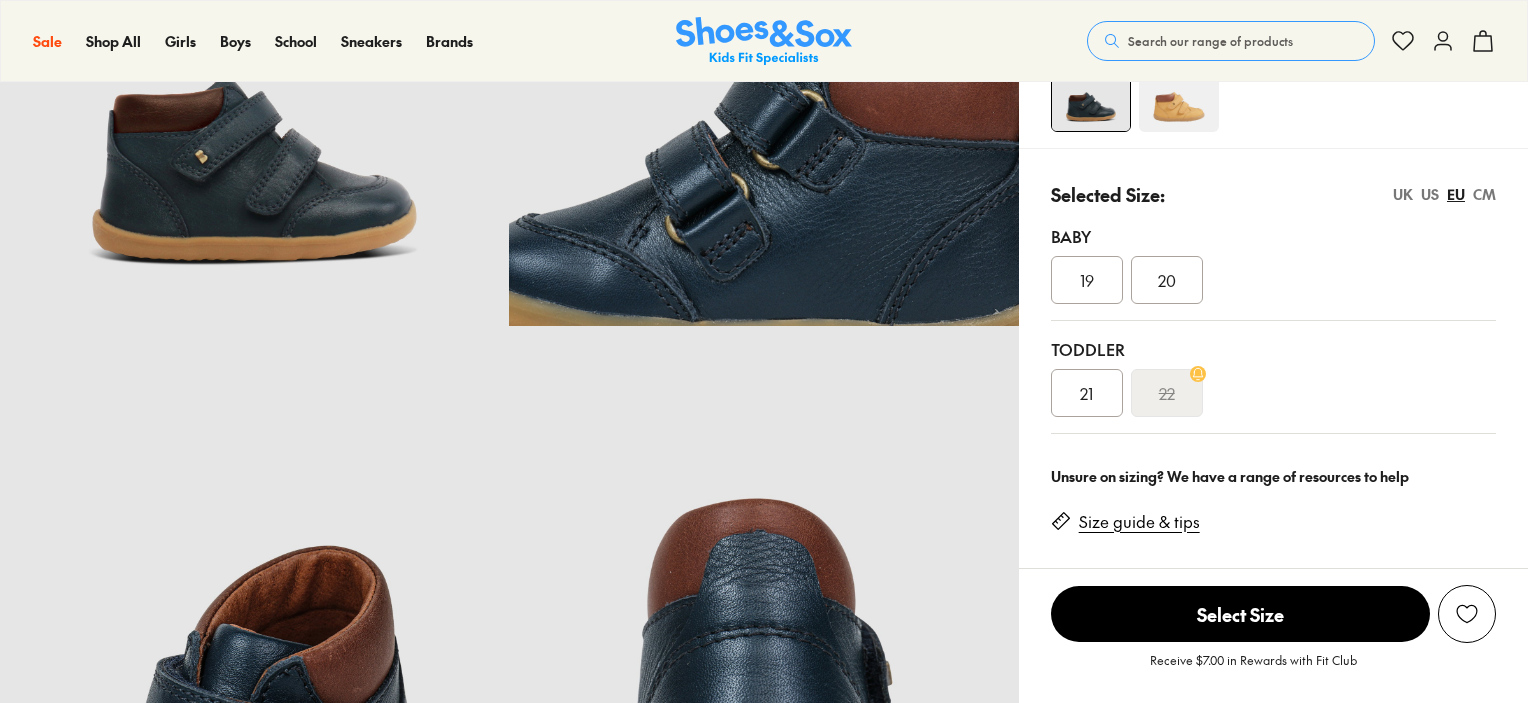scroll, scrollTop: 494, scrollLeft: 0, axis: vertical 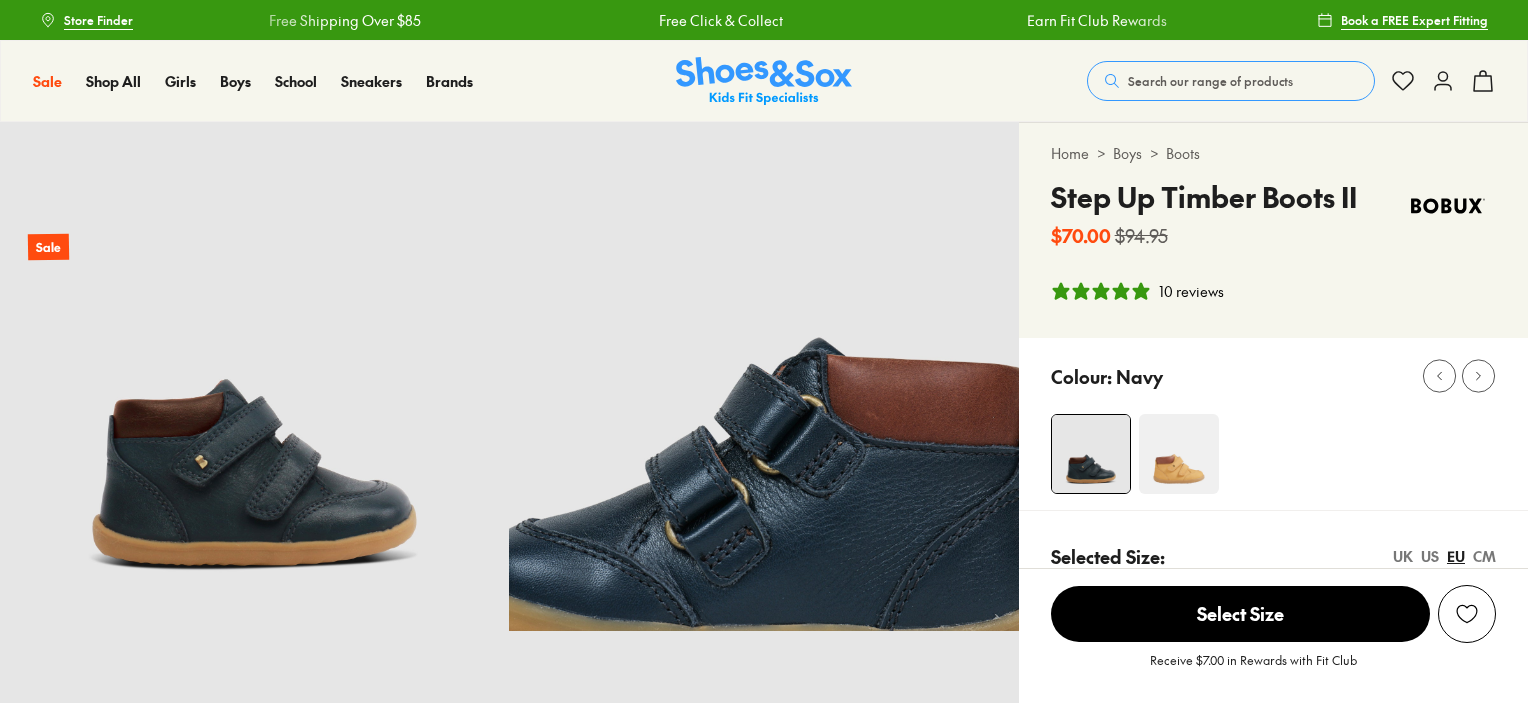select on "*" 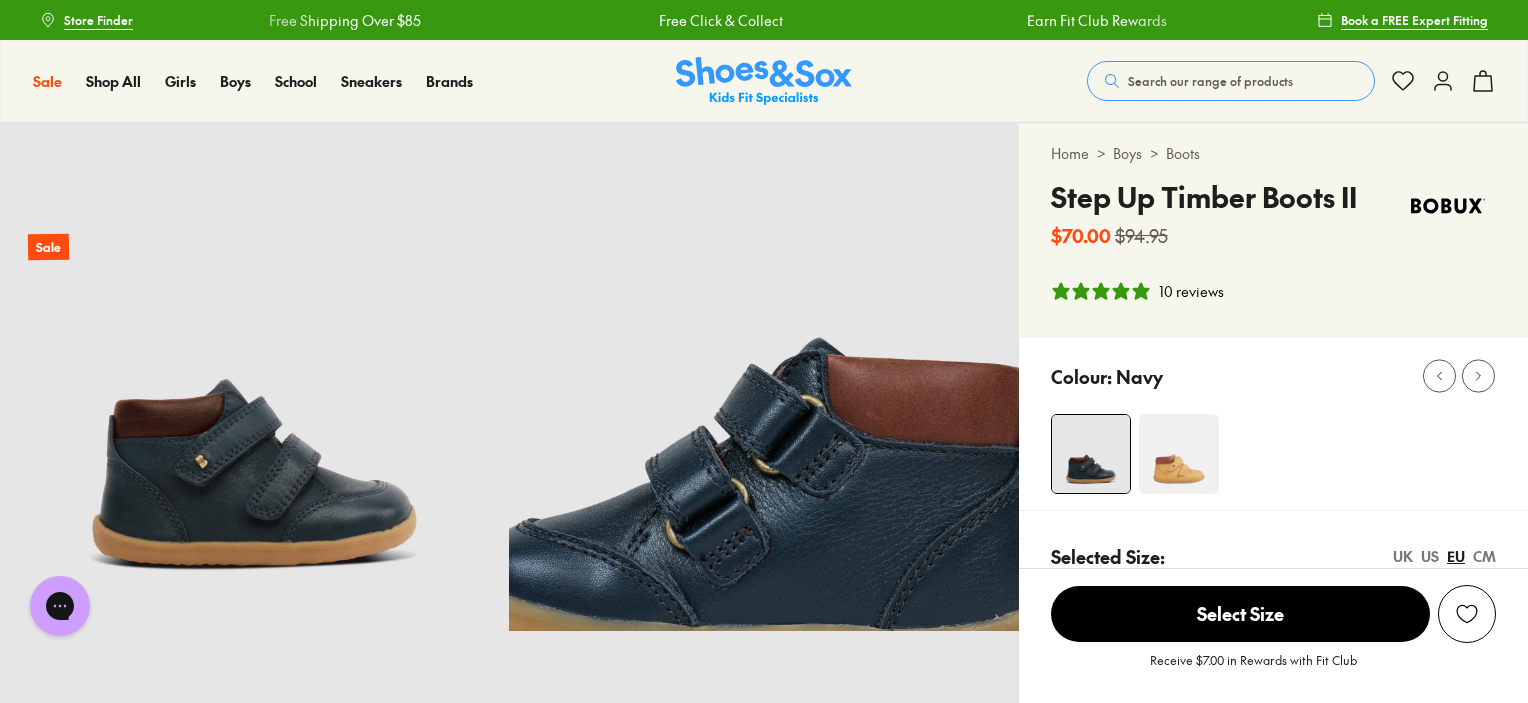 scroll, scrollTop: 0, scrollLeft: 0, axis: both 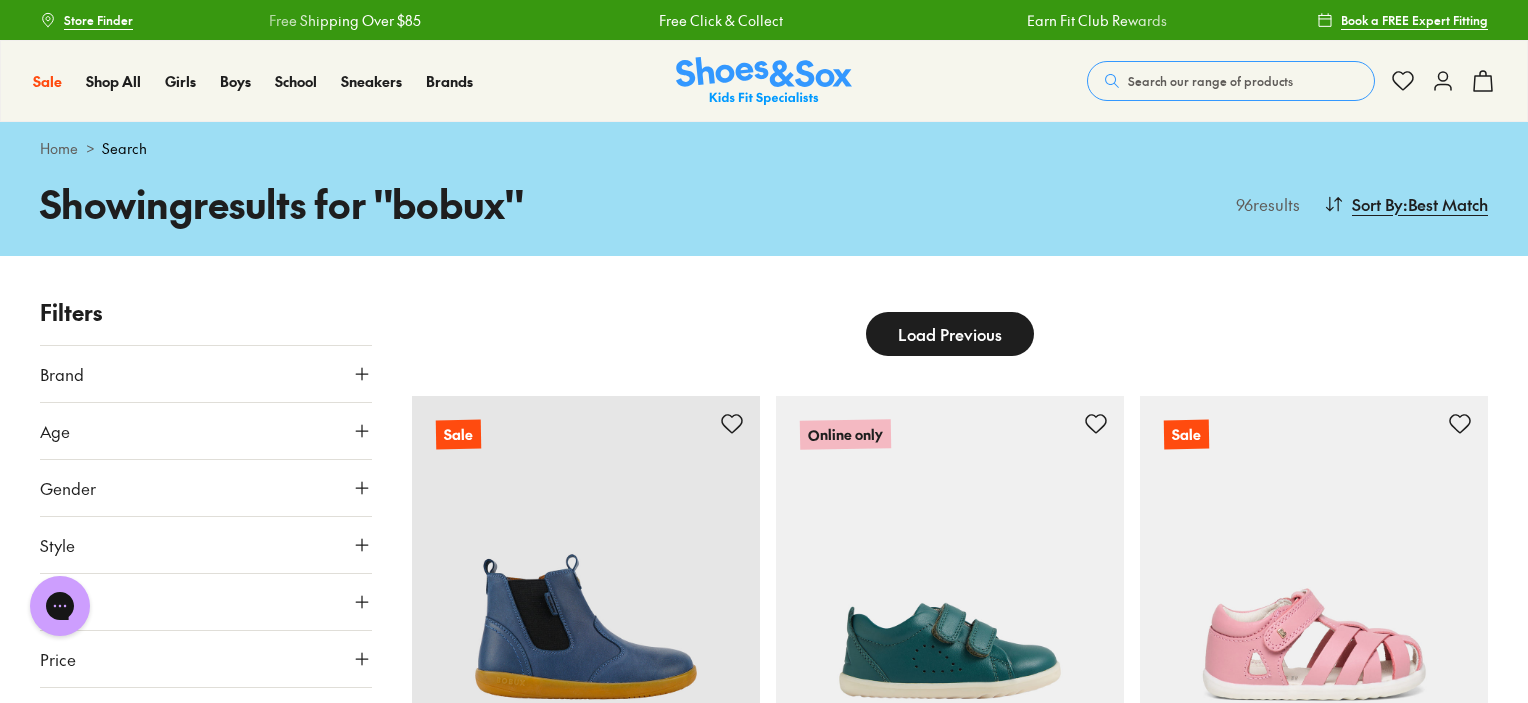 click on "Load Previous" at bounding box center (950, 334) 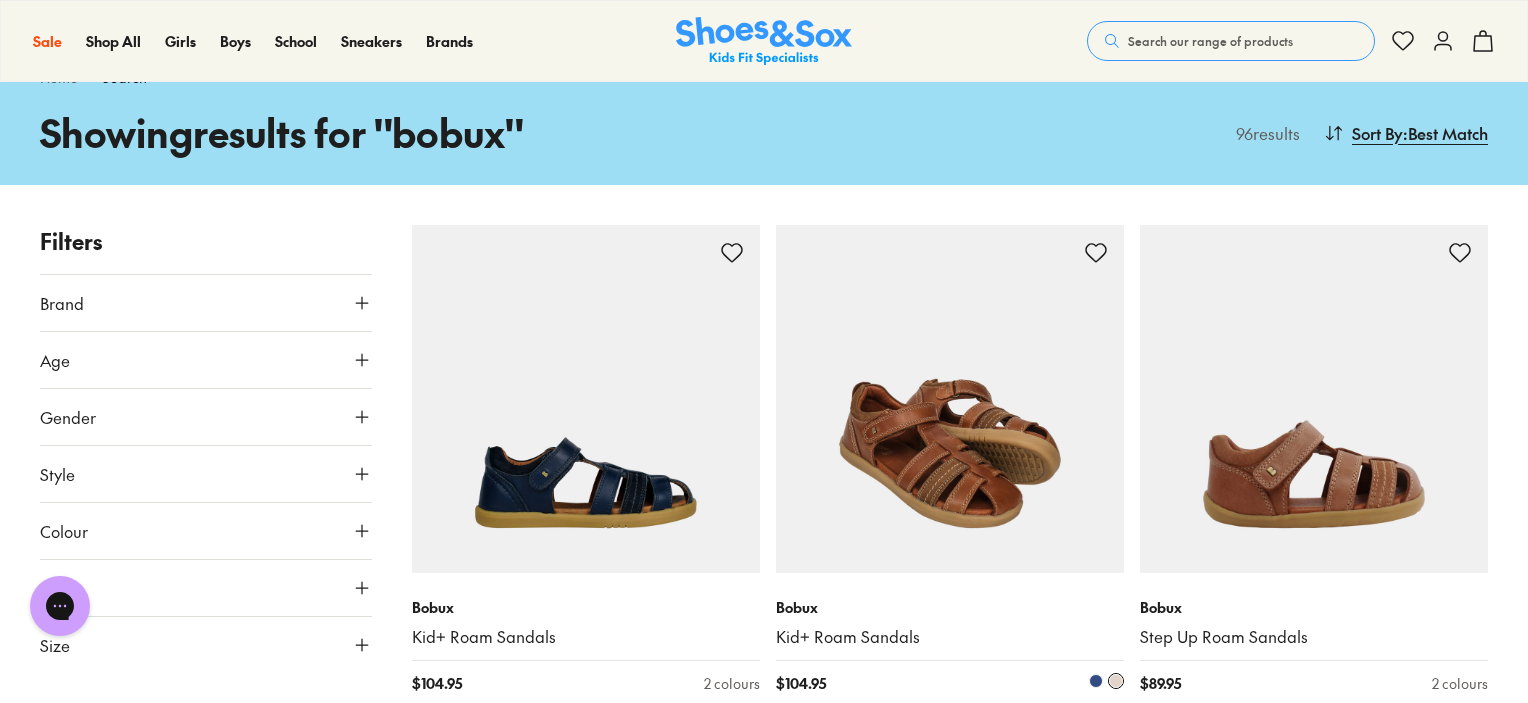 scroll, scrollTop: 0, scrollLeft: 0, axis: both 